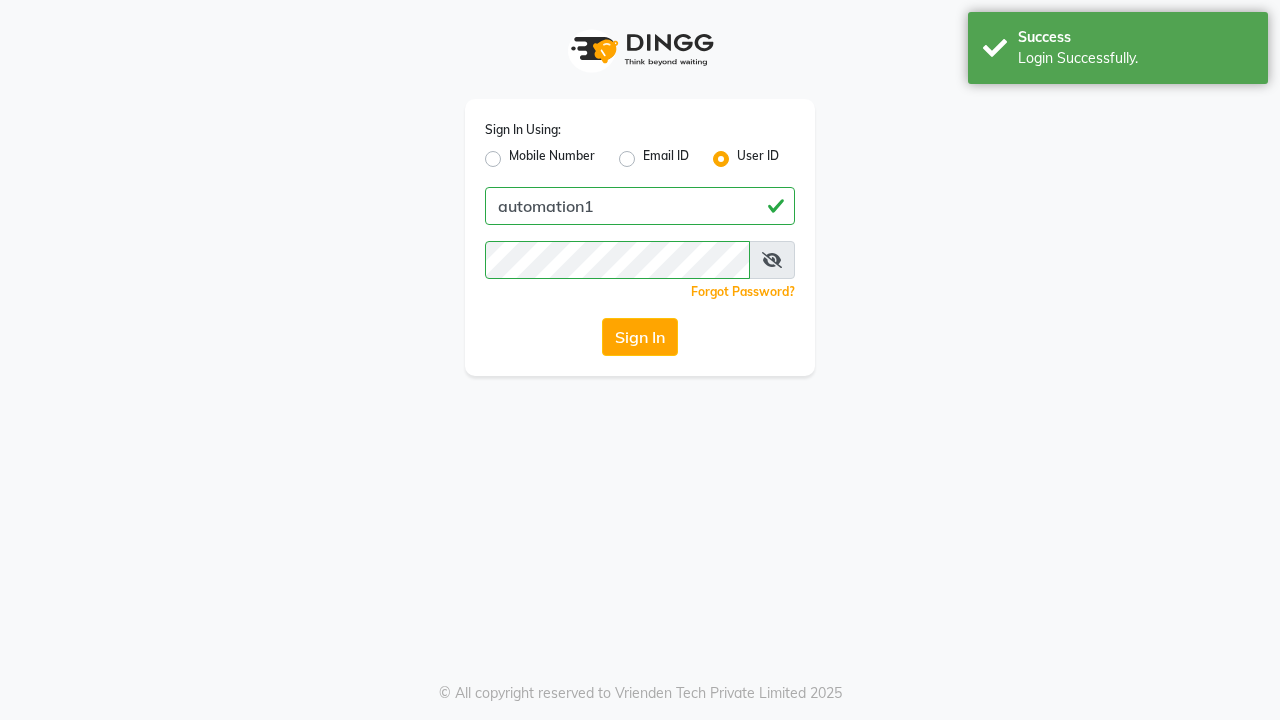 scroll, scrollTop: 0, scrollLeft: 0, axis: both 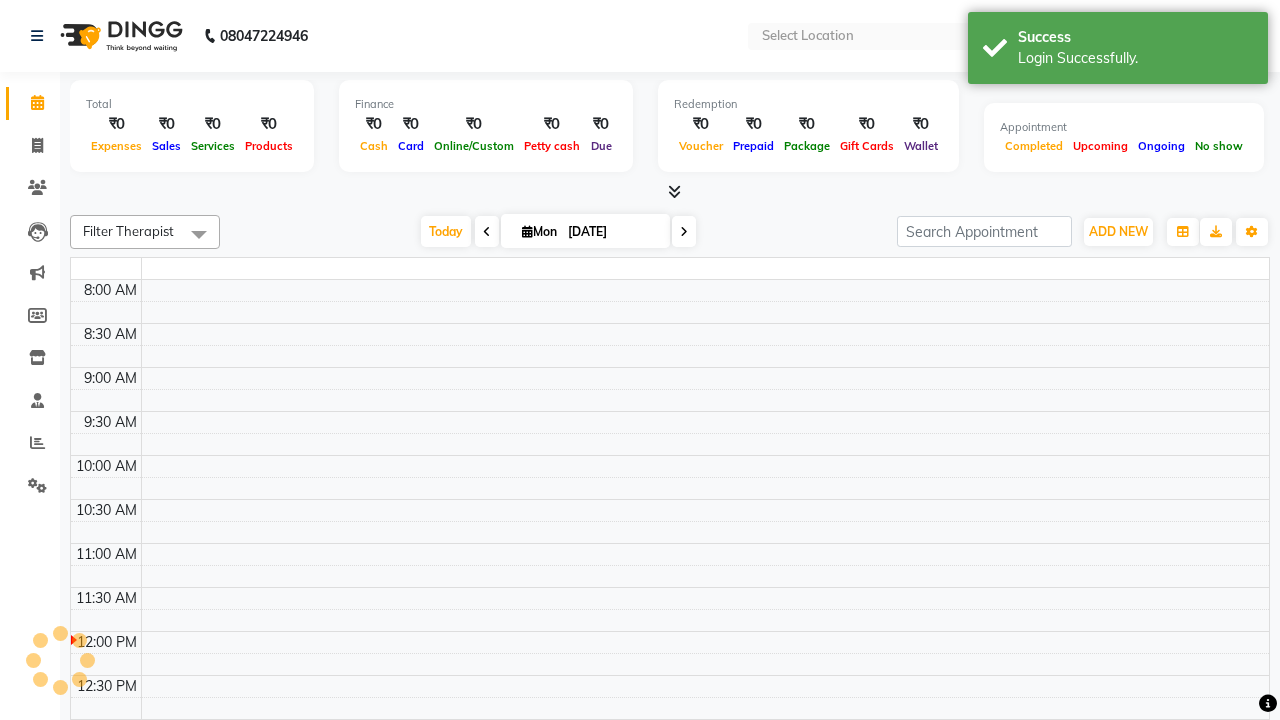 select on "en" 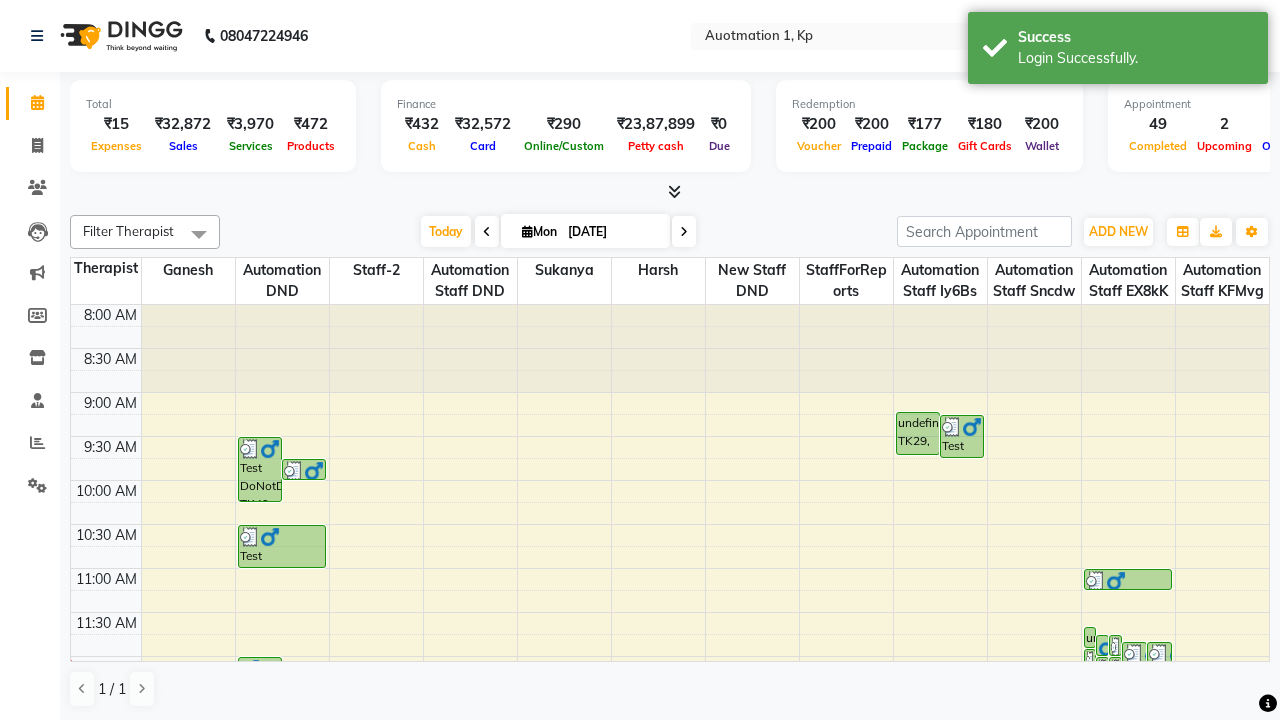 scroll, scrollTop: 0, scrollLeft: 0, axis: both 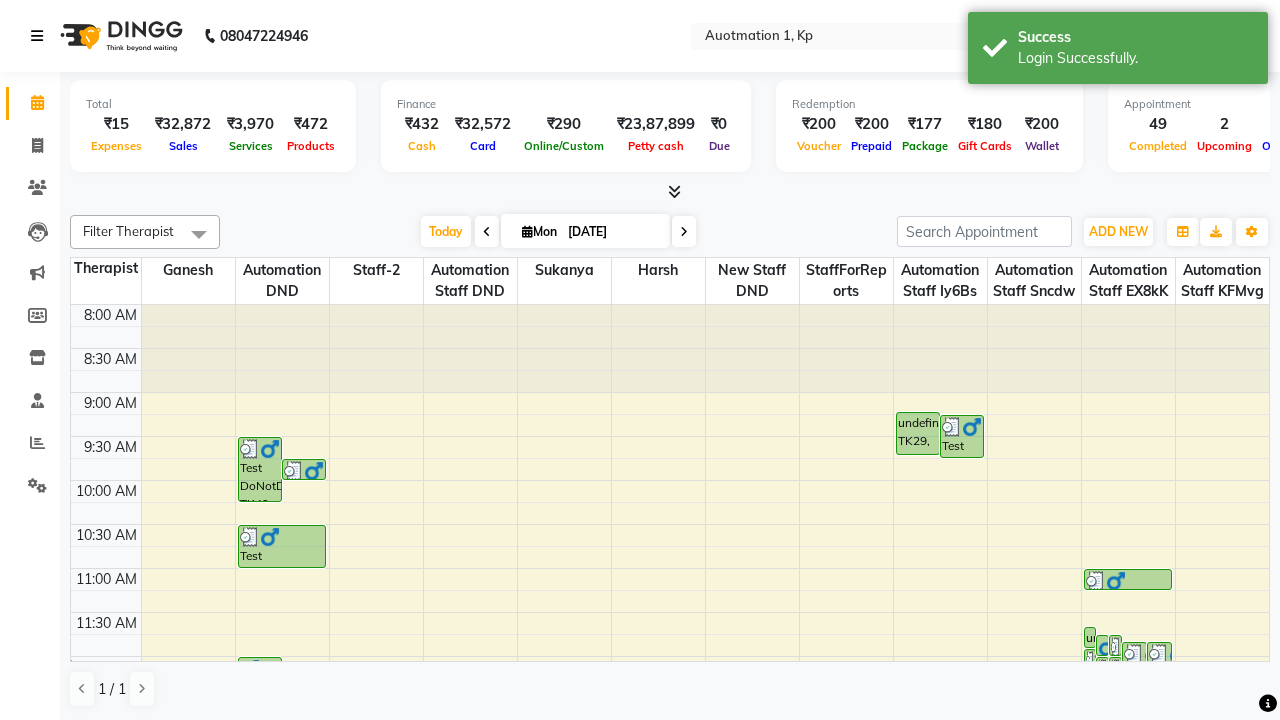 click at bounding box center (37, 36) 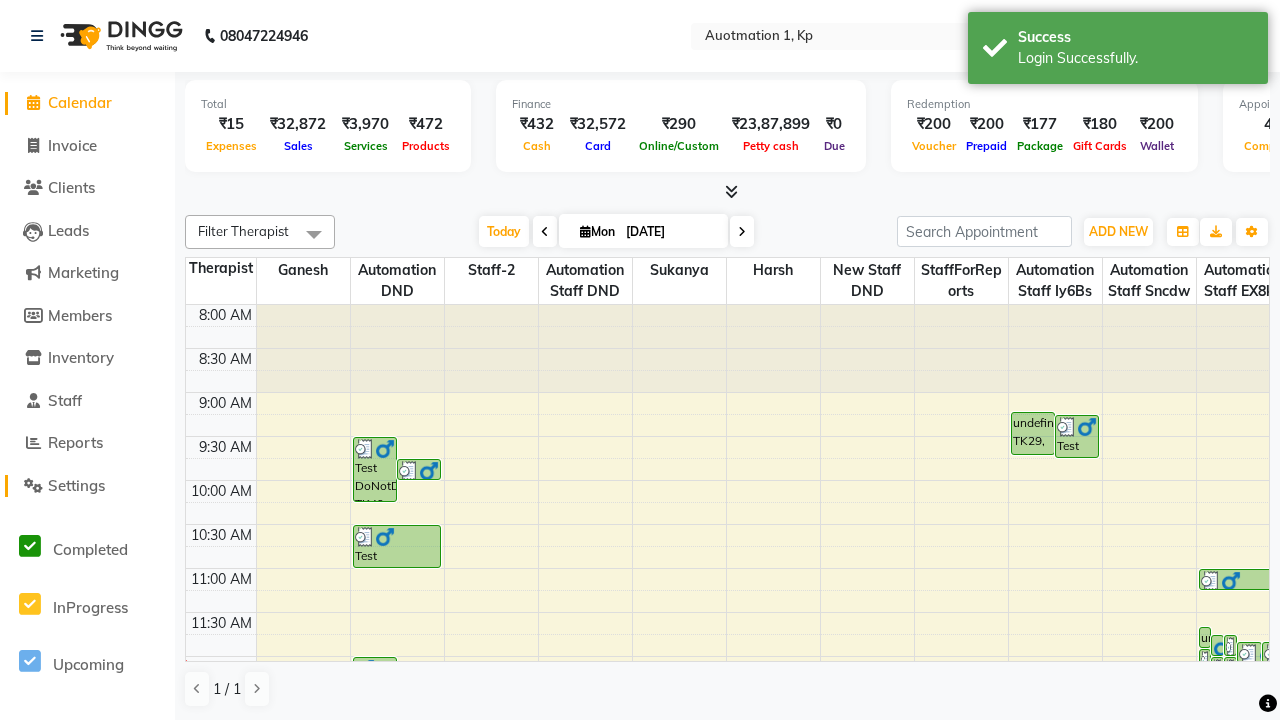 click on "Settings" 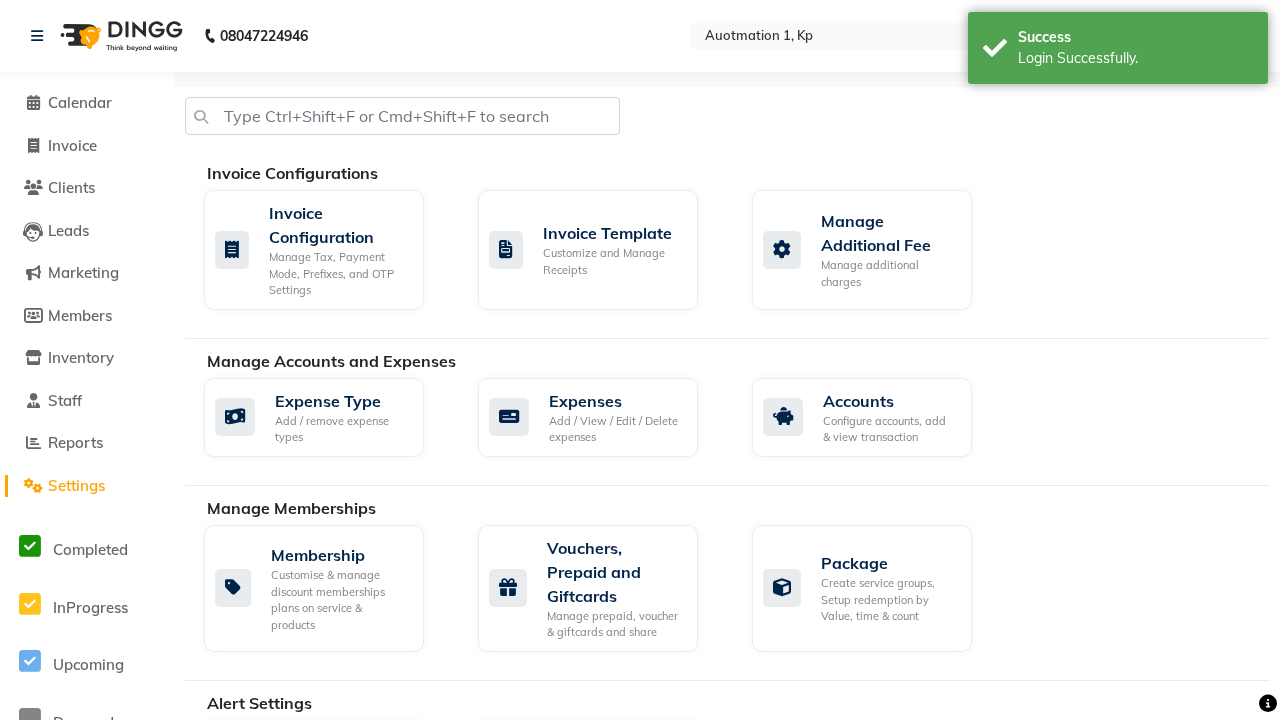 click on "Business Hours" 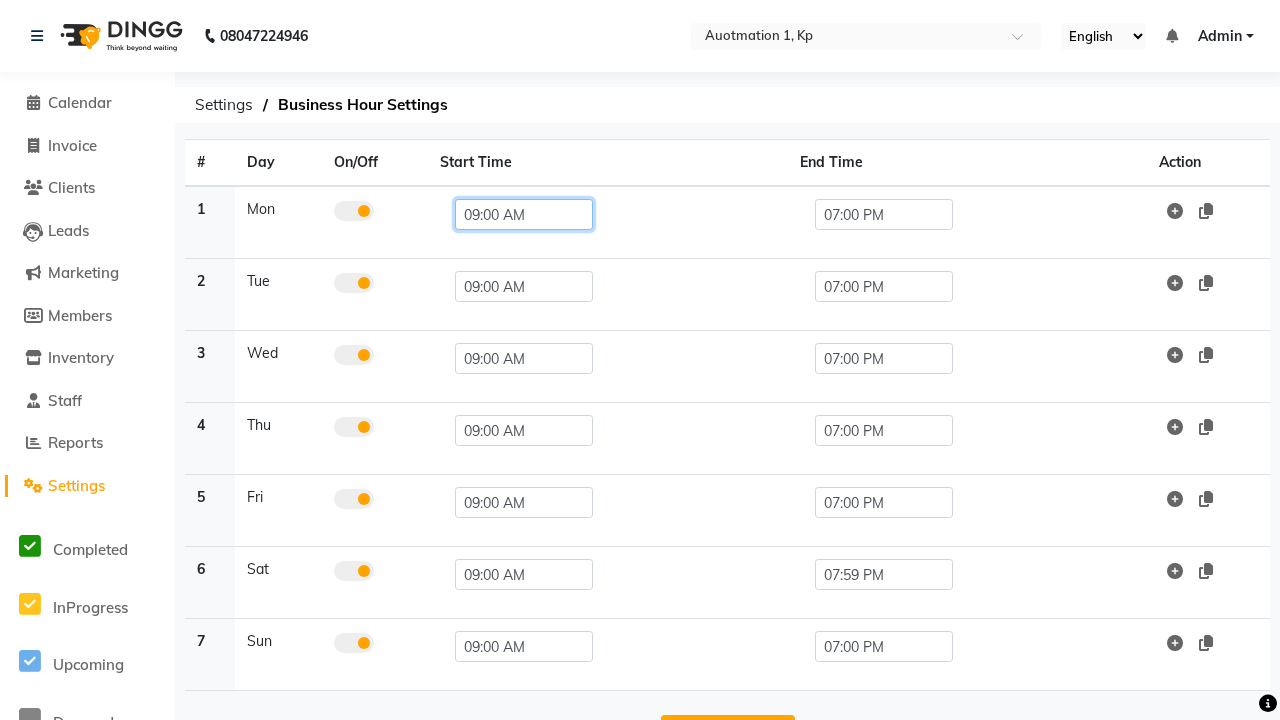 click on "09:00 AM" 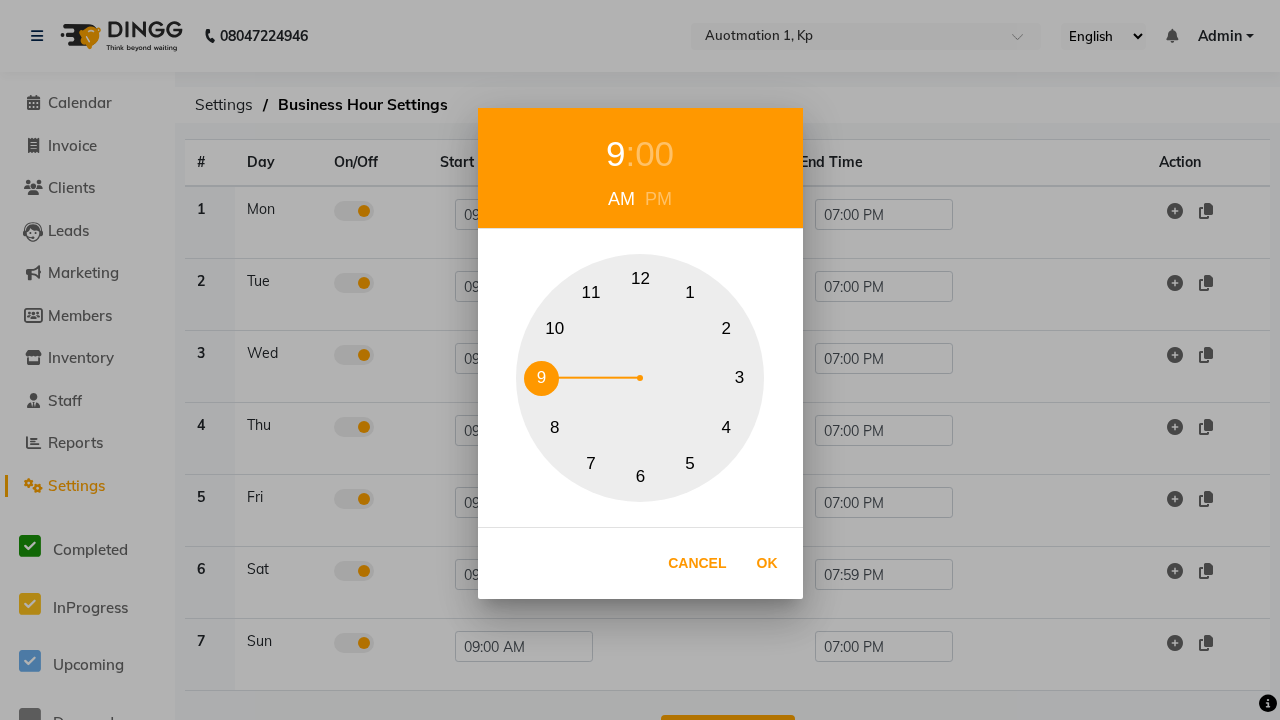 click on "10" at bounding box center [554, 328] 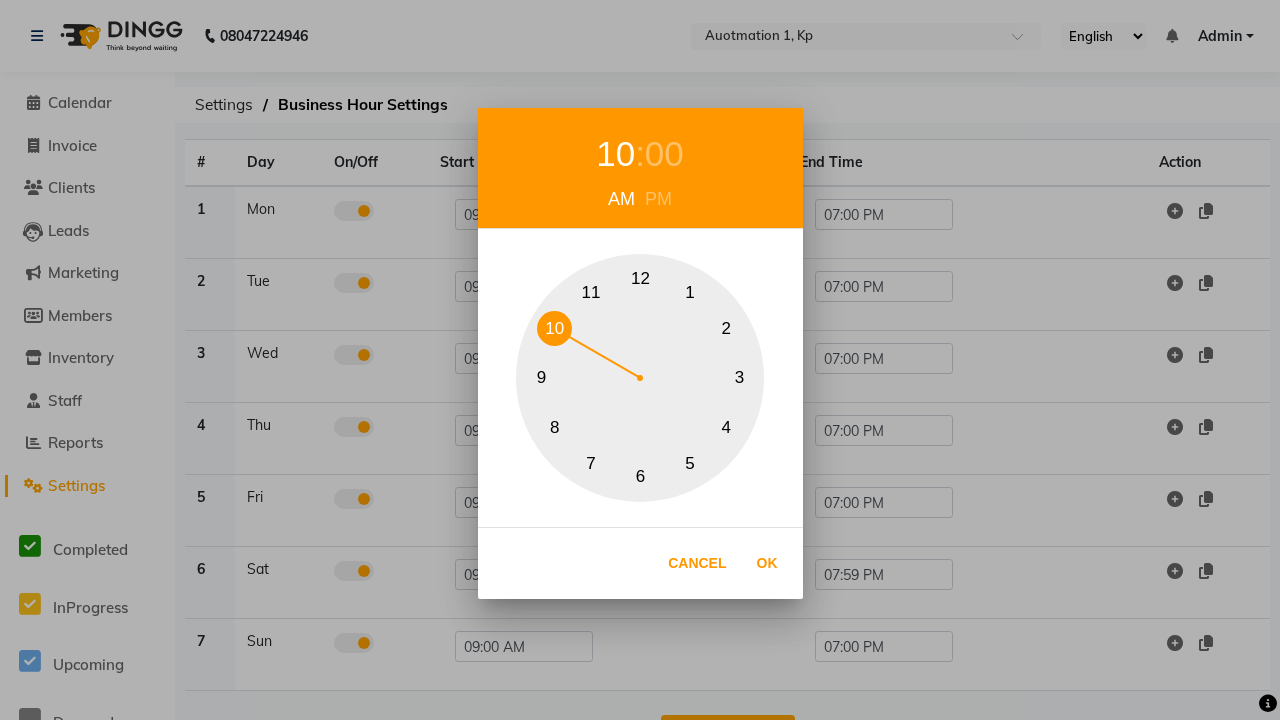 click on "00" at bounding box center (664, 154) 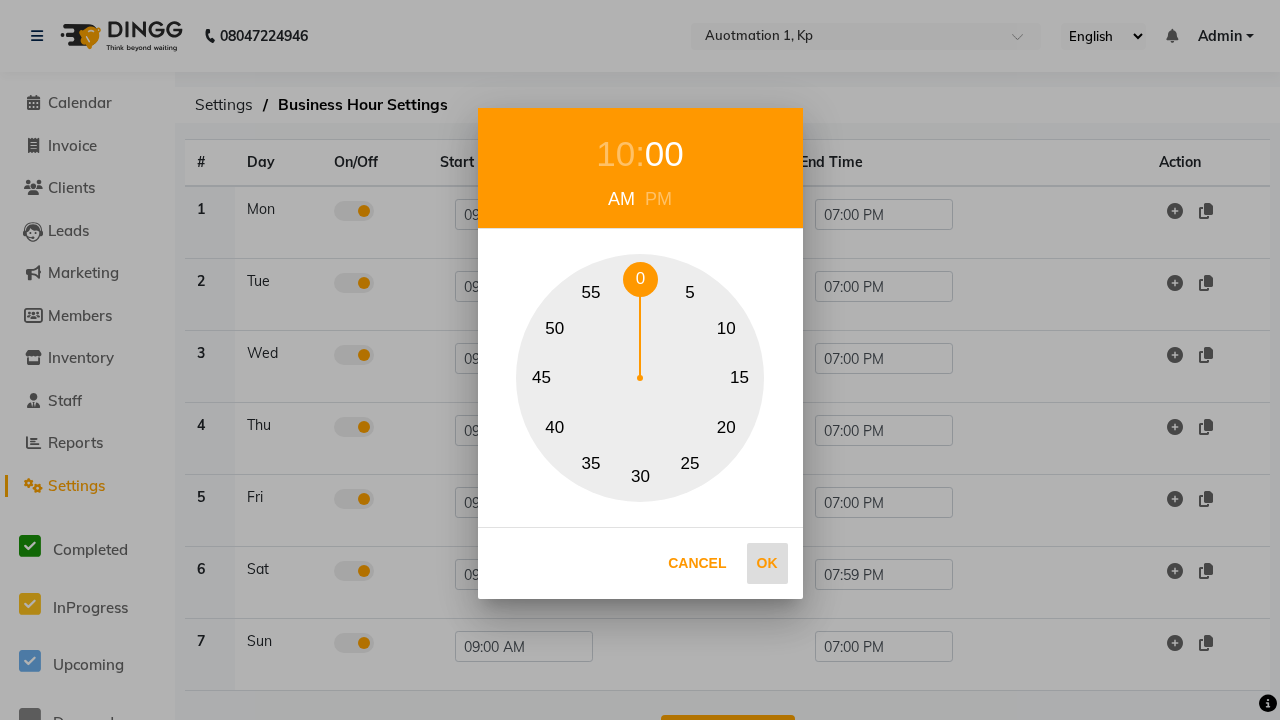 click on "0" at bounding box center [640, 279] 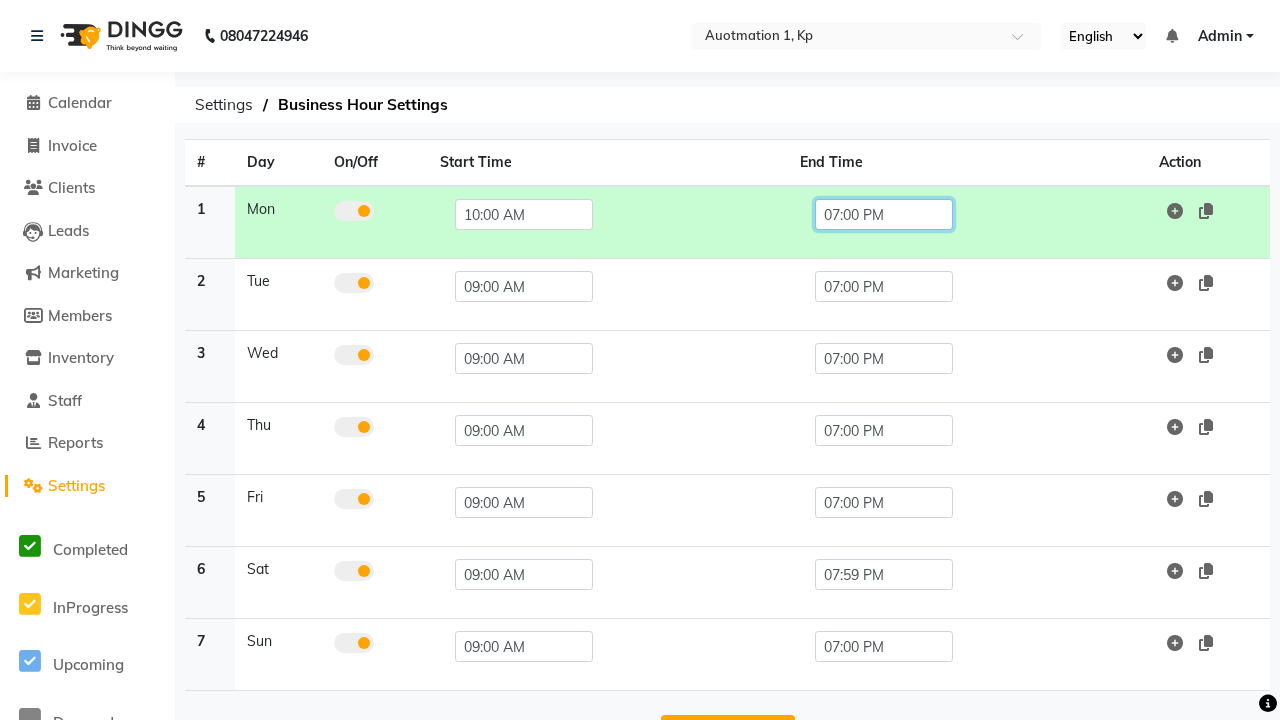 click on "07:00 PM" 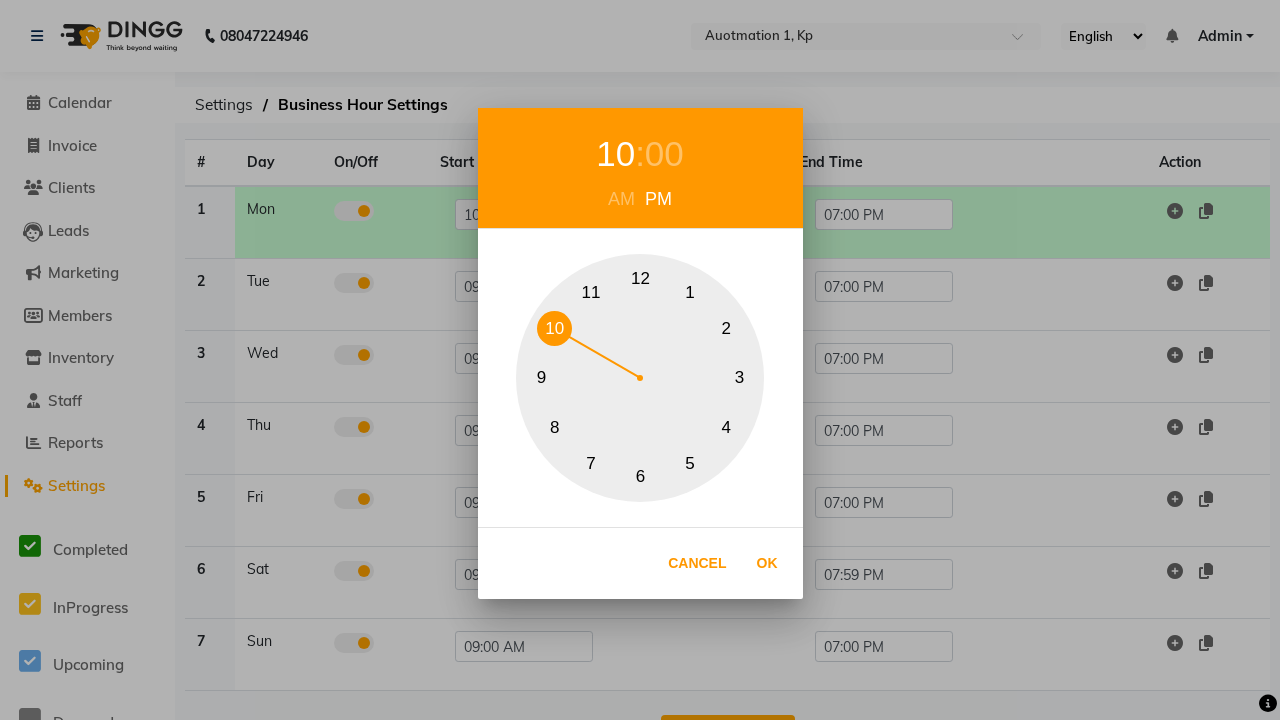scroll, scrollTop: 63, scrollLeft: 0, axis: vertical 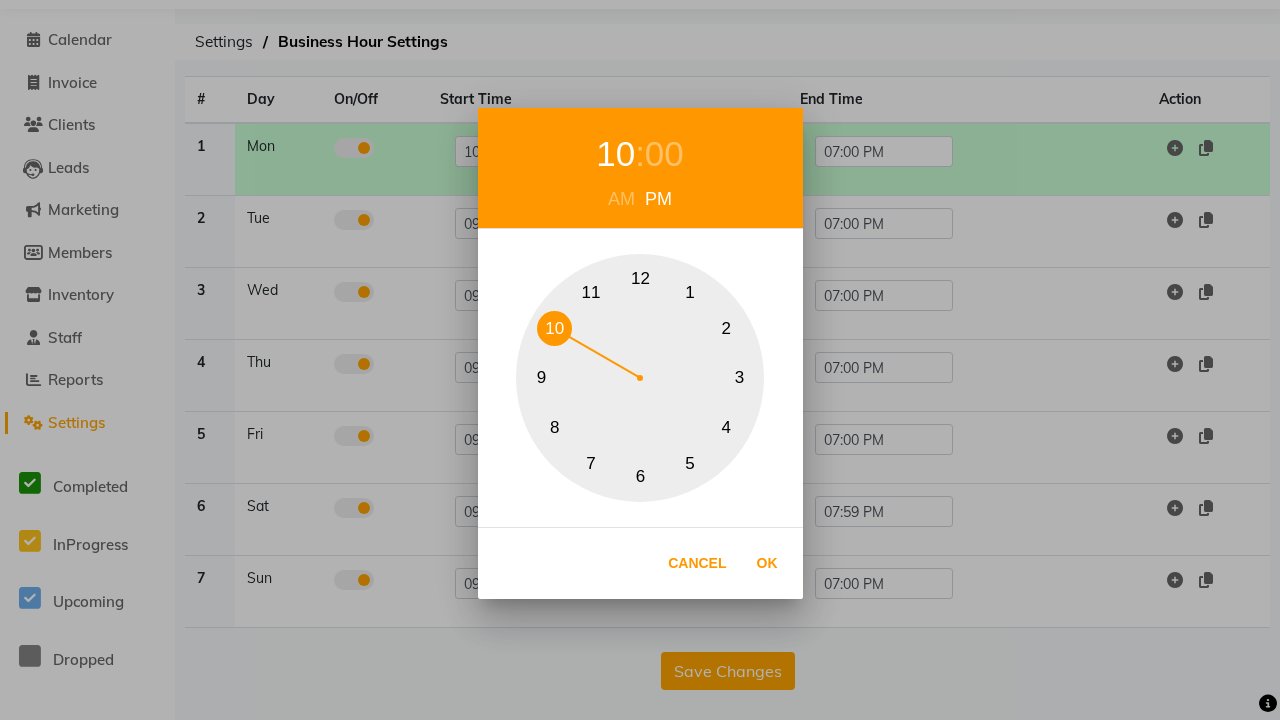 click on "00" at bounding box center [664, 154] 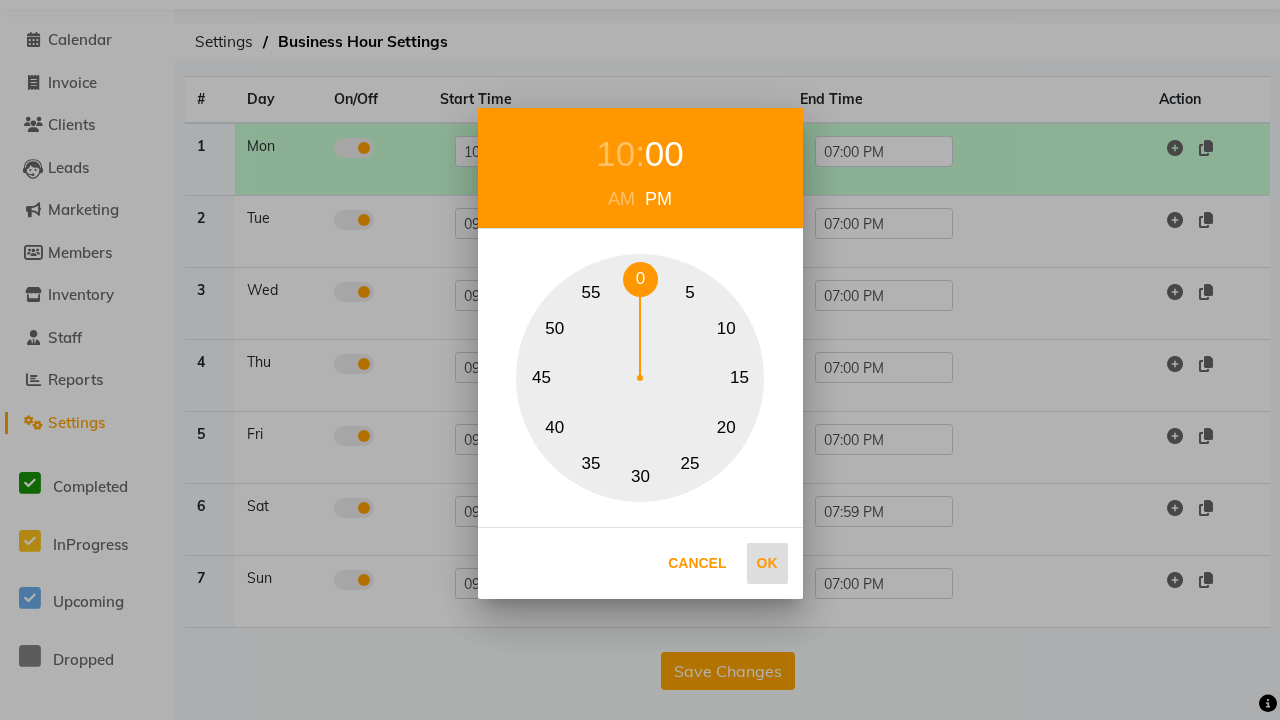 click on "0" at bounding box center (640, 279) 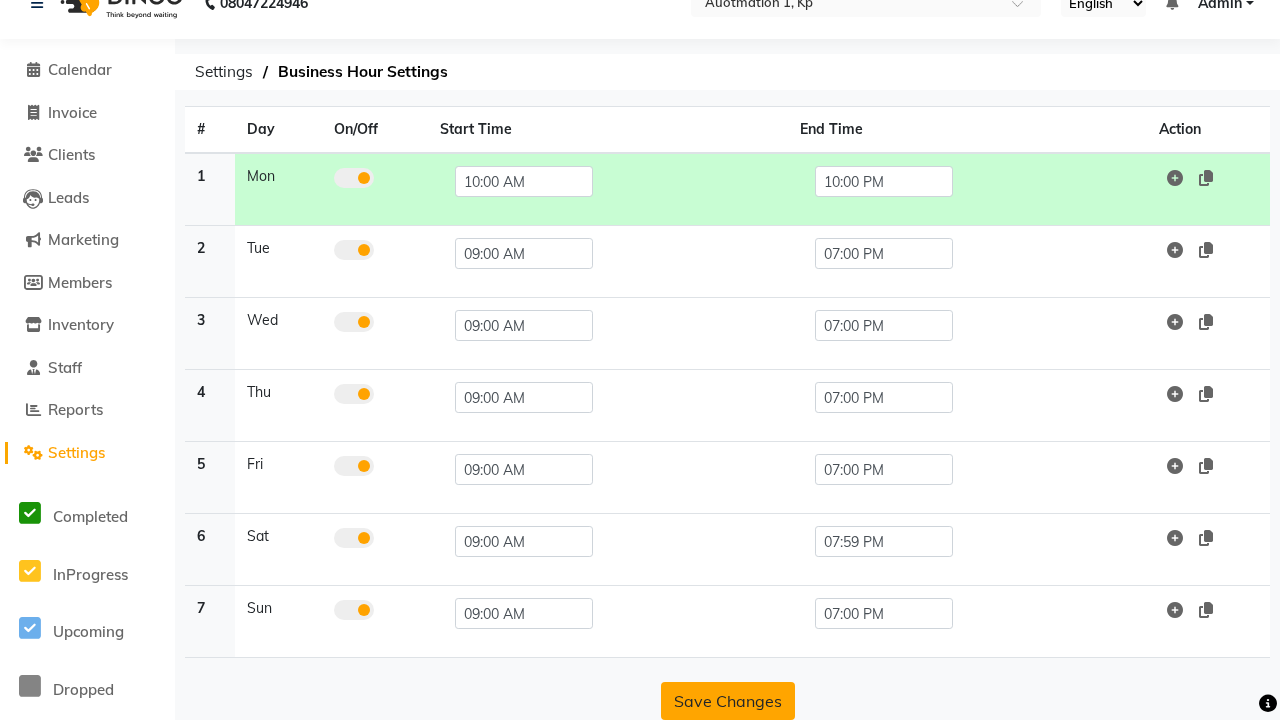 click on "Save Changes" 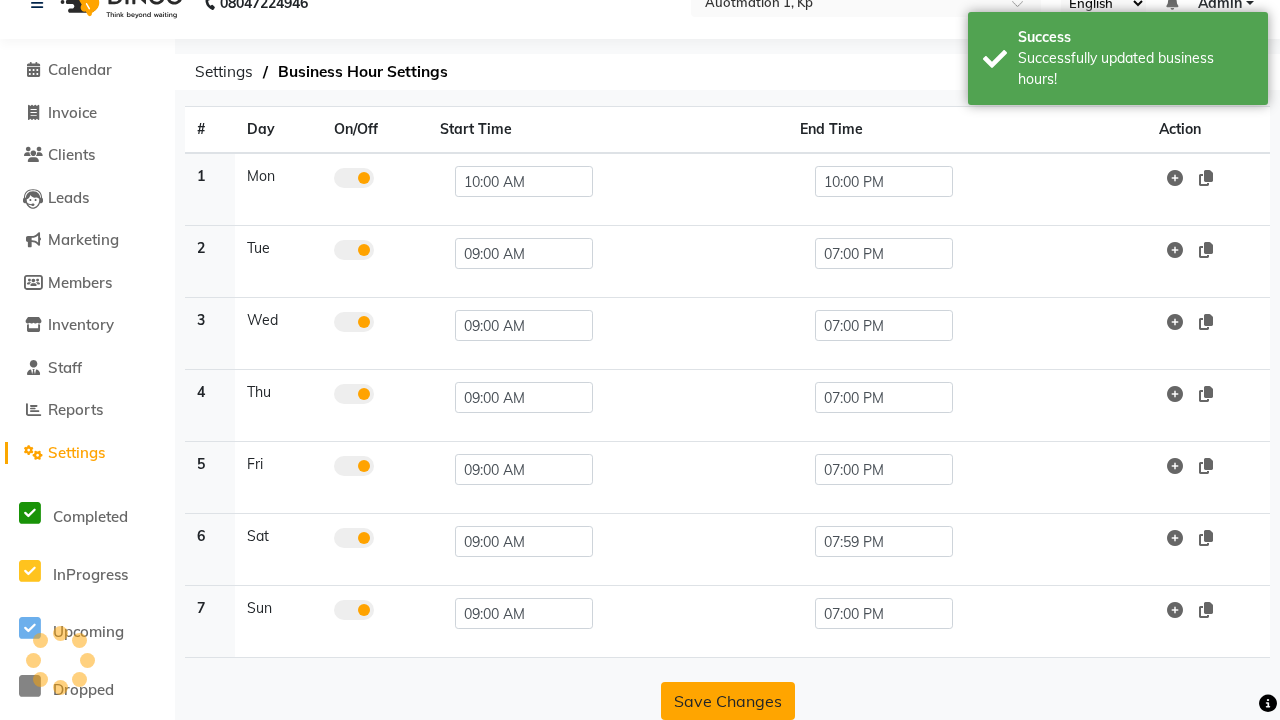 scroll, scrollTop: 63, scrollLeft: 0, axis: vertical 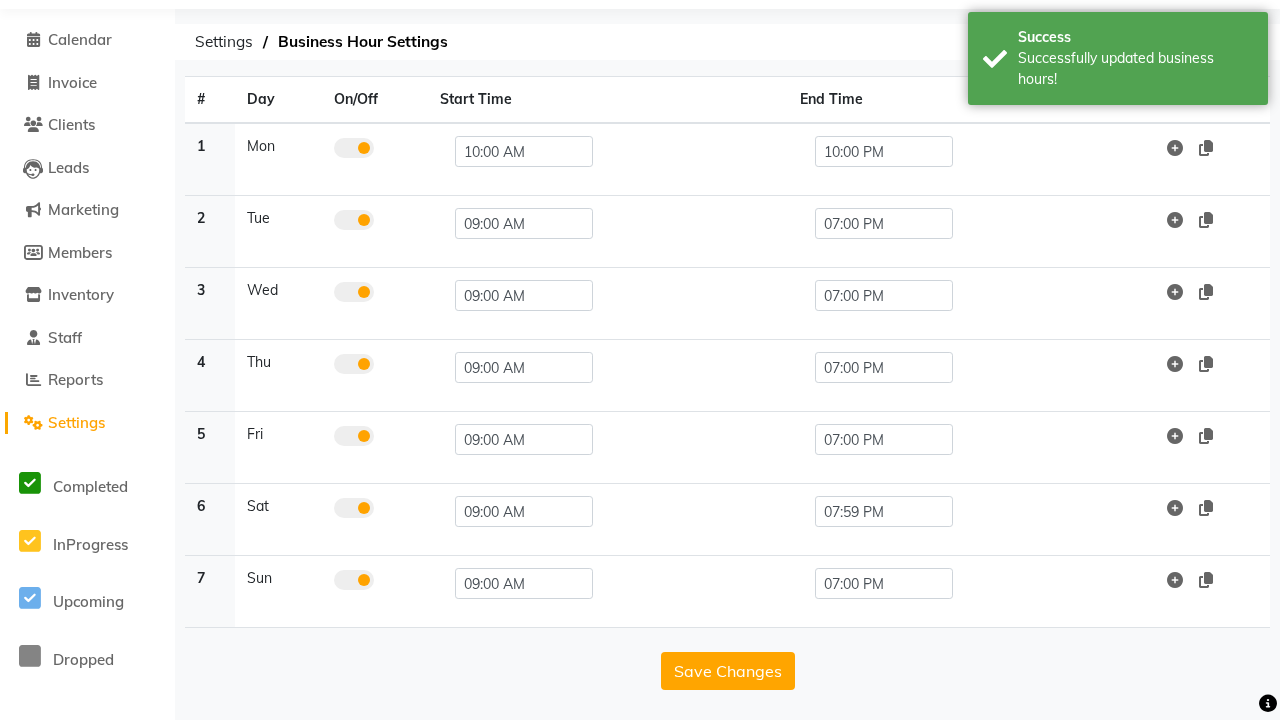 click on "Successfully updated business hours!" at bounding box center (1135, 69) 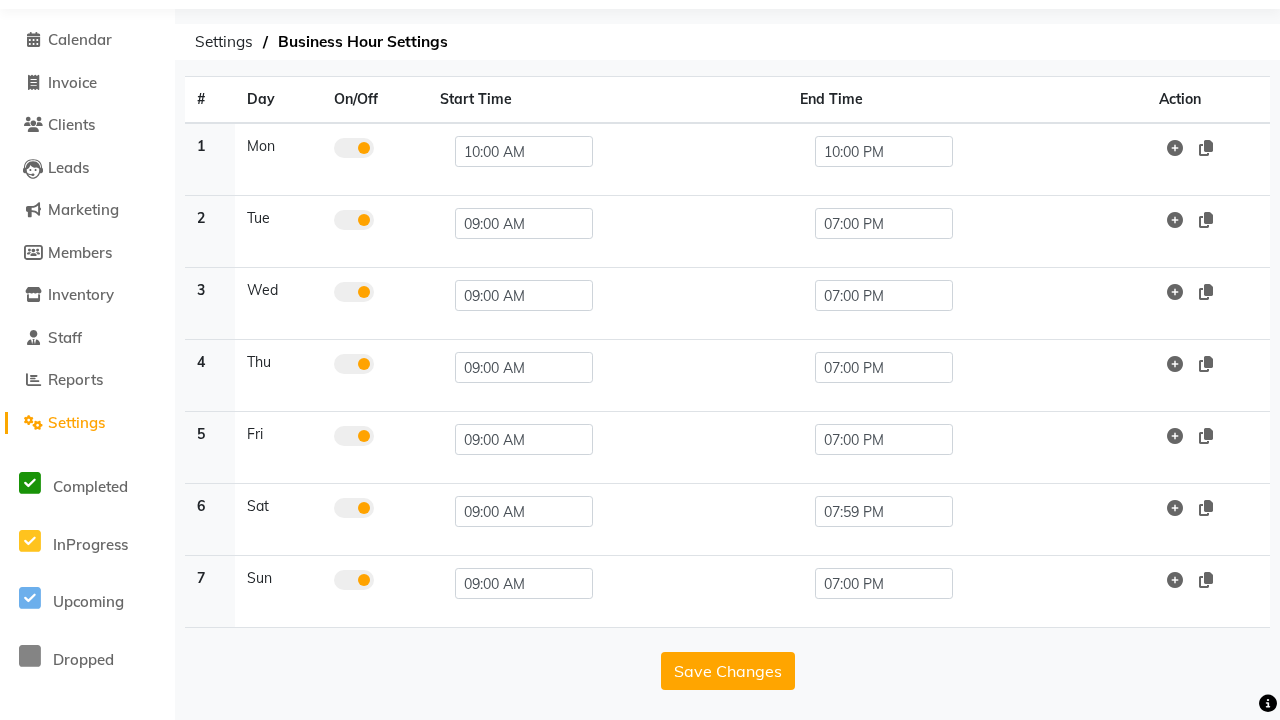 click at bounding box center (37, -27) 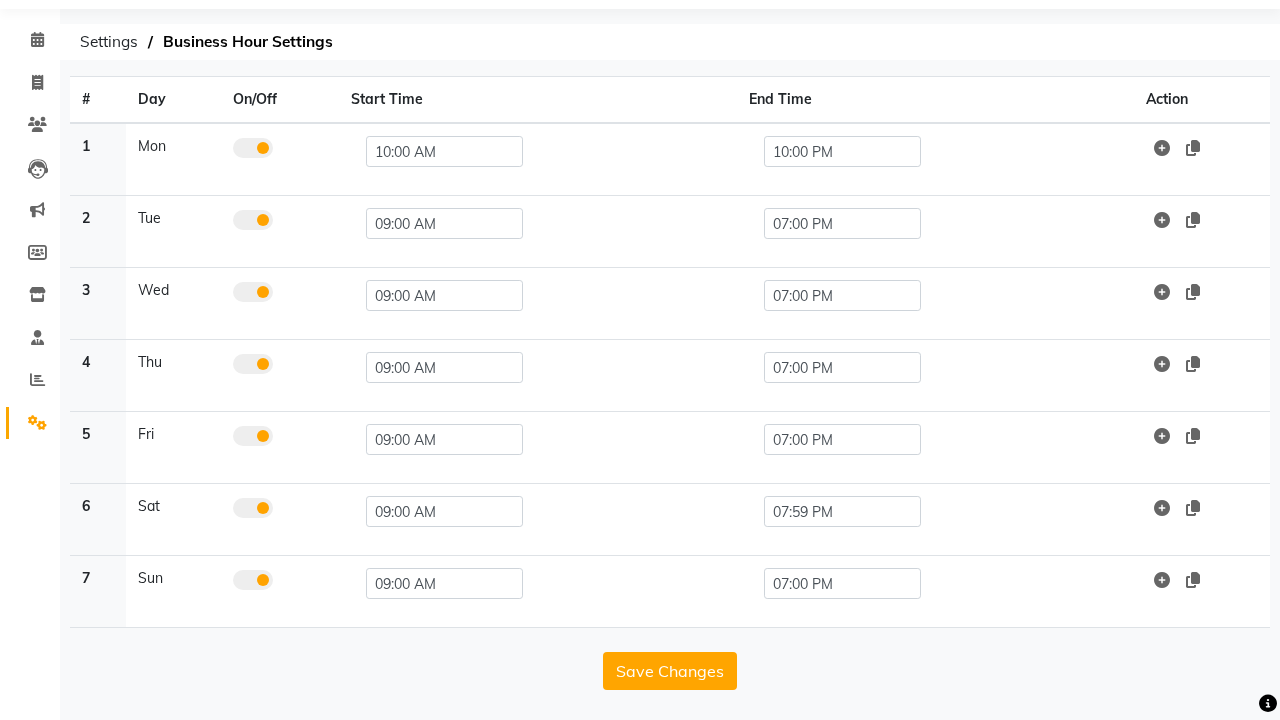 scroll, scrollTop: 8, scrollLeft: 0, axis: vertical 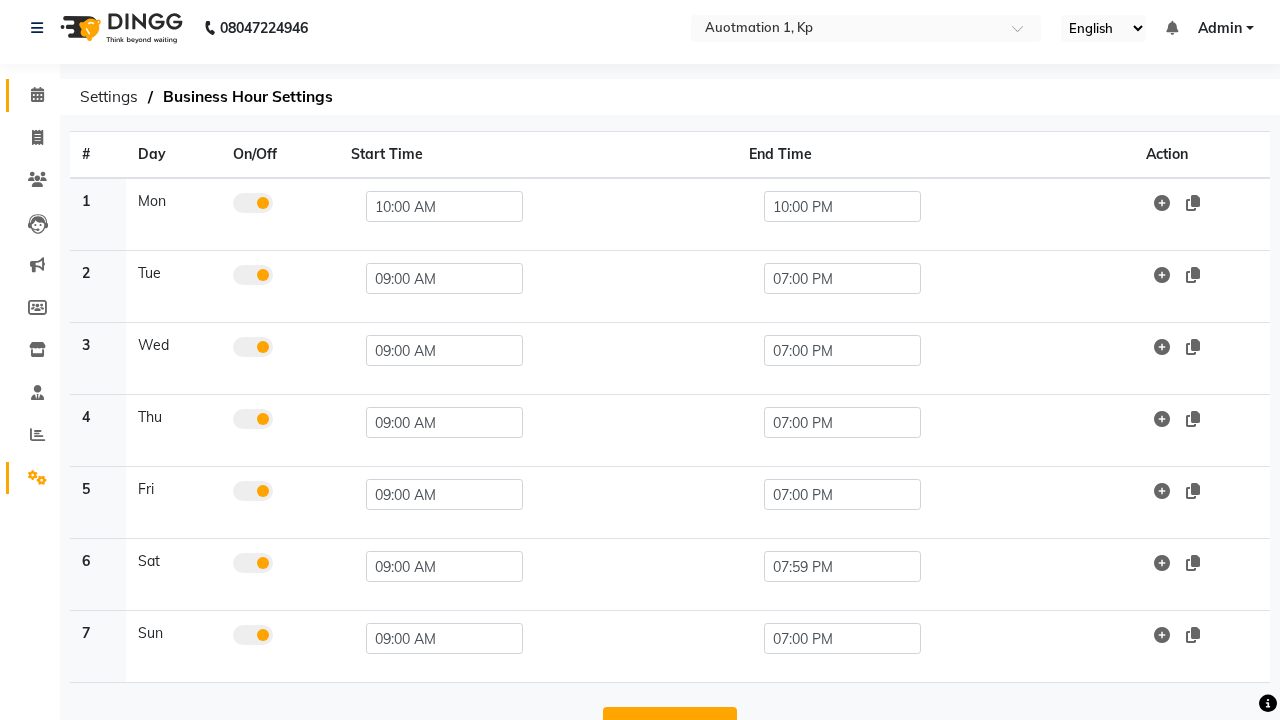 click 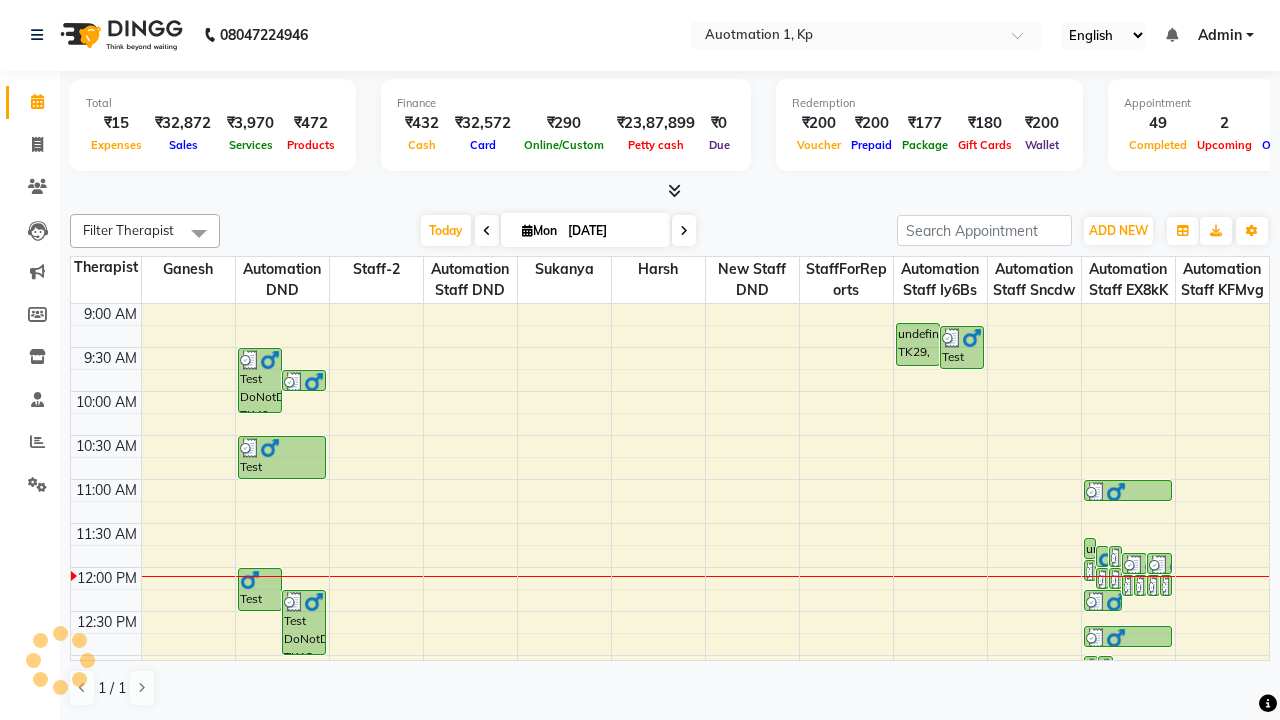 scroll, scrollTop: 0, scrollLeft: 0, axis: both 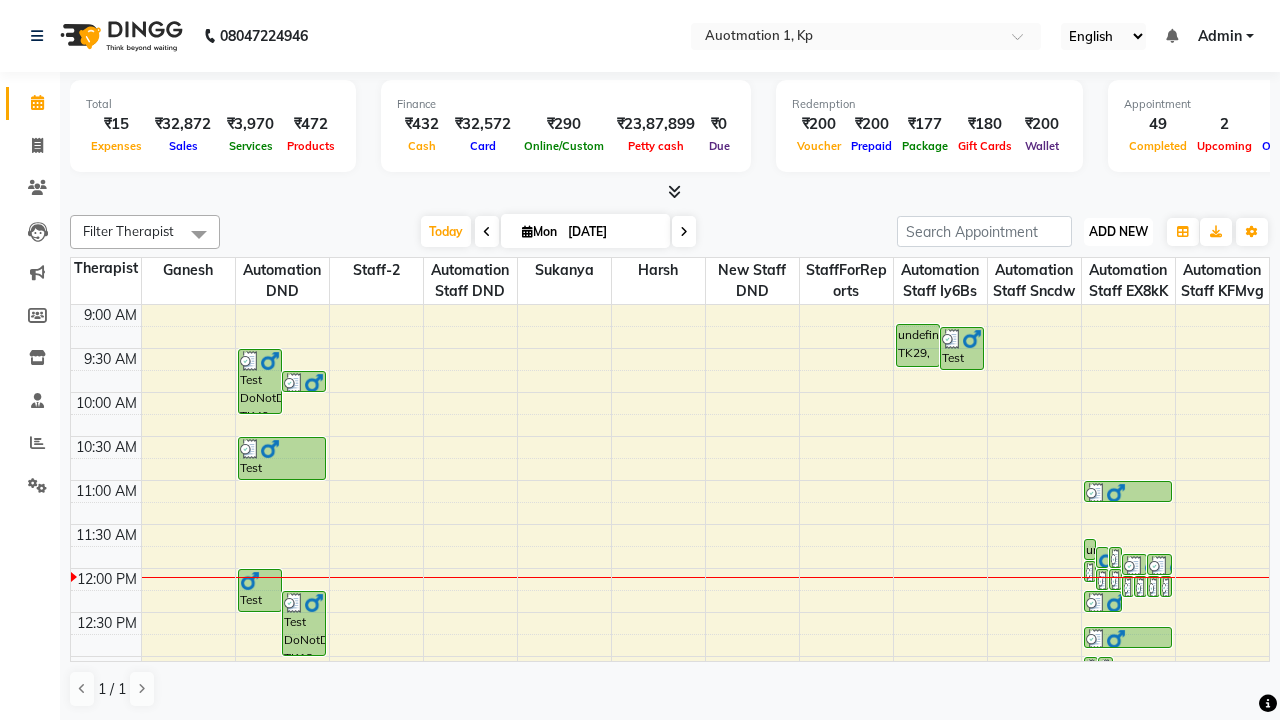 click on "ADD NEW" at bounding box center (1118, 231) 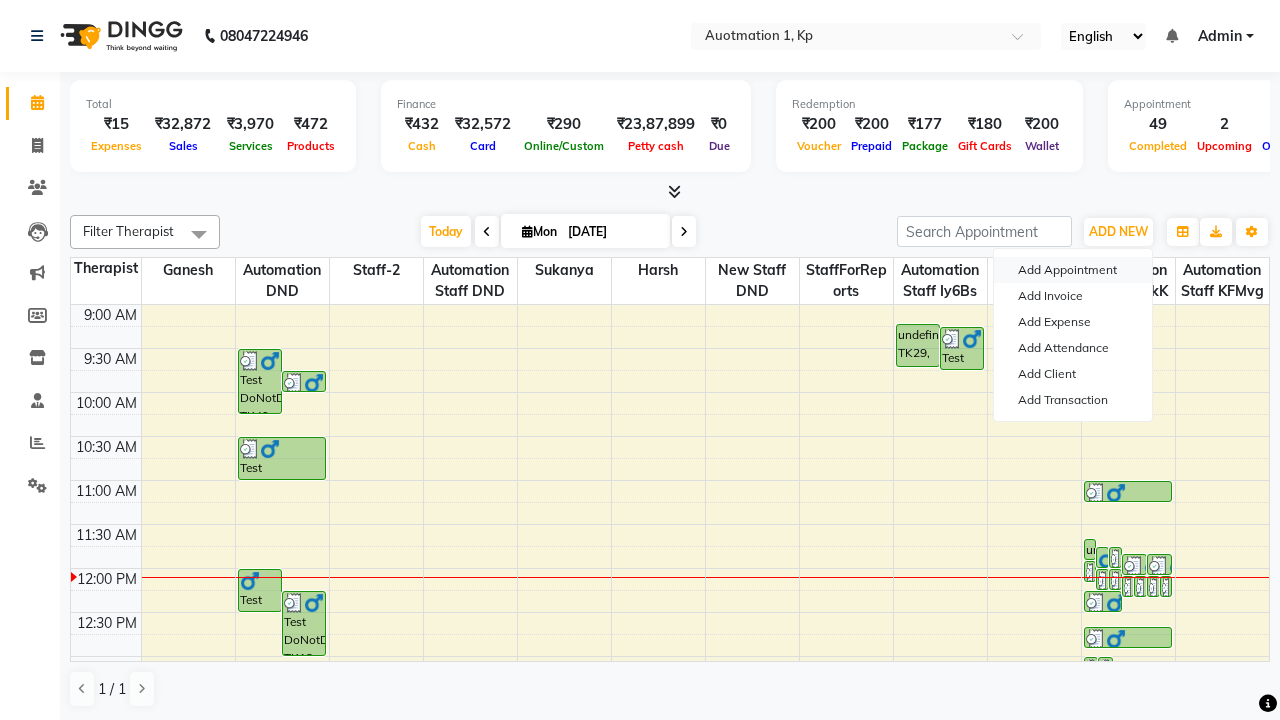 click on "Add Appointment" at bounding box center (1073, 270) 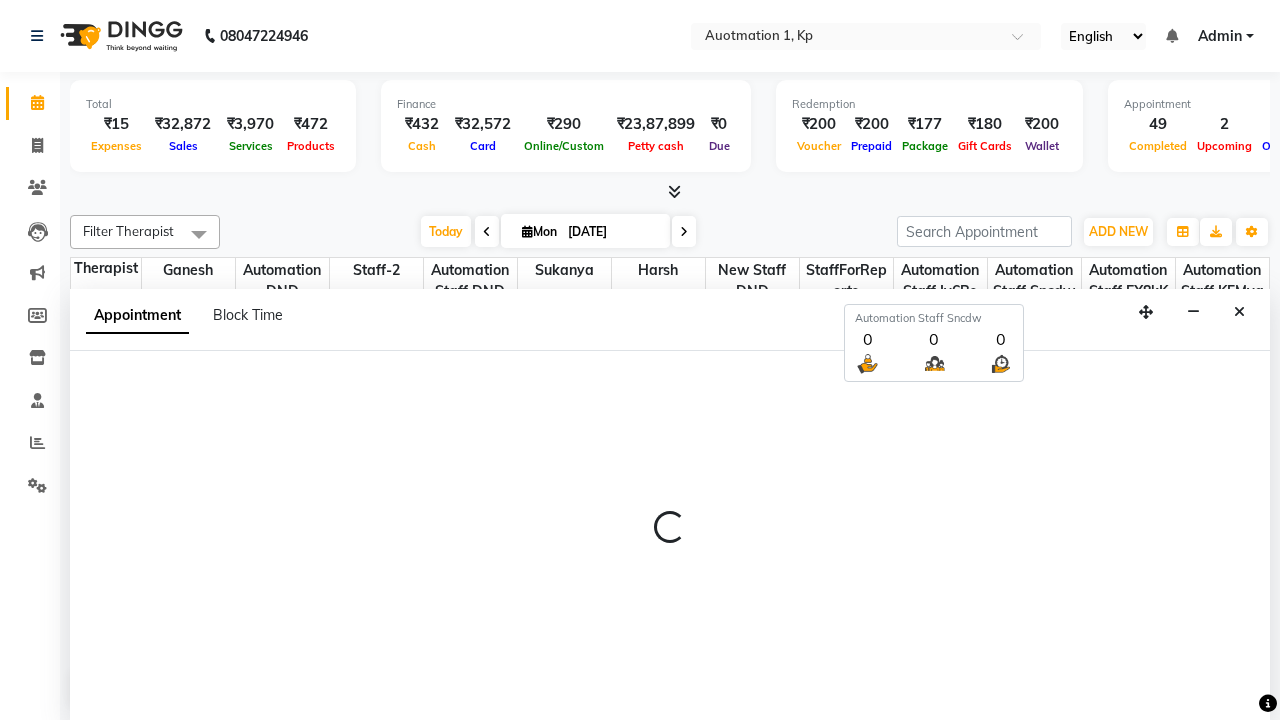 select on "tentative" 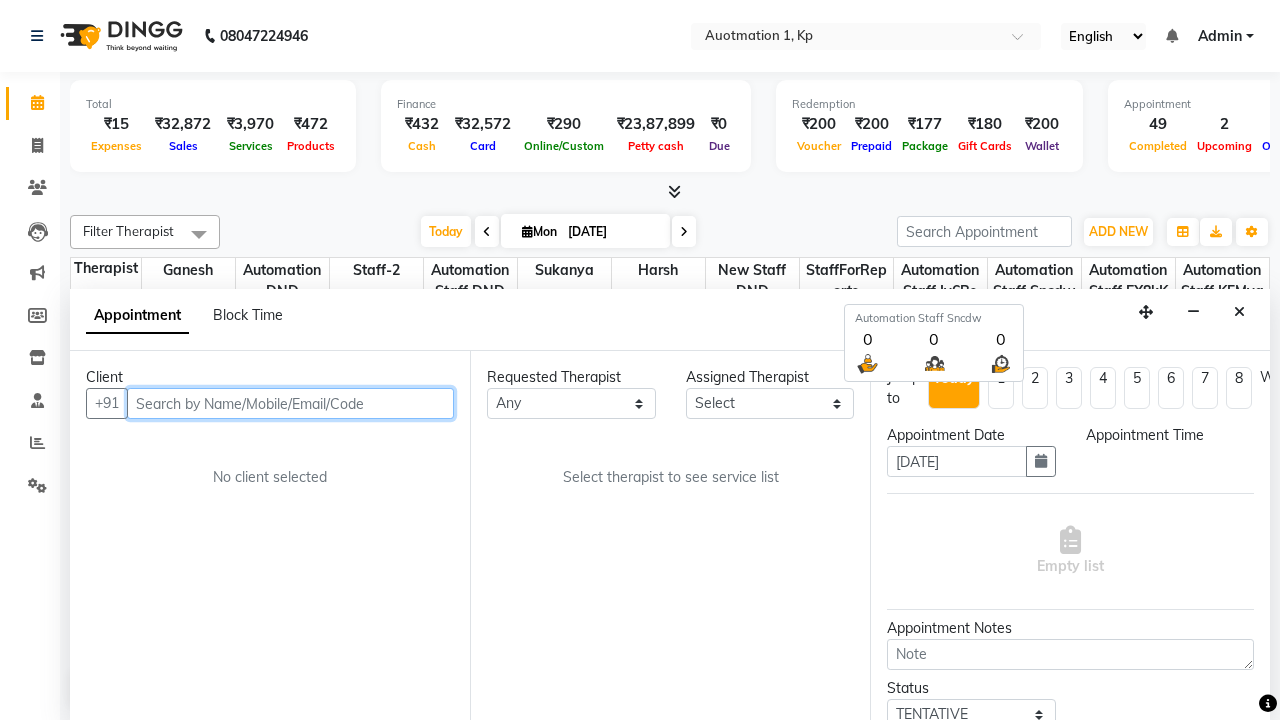 scroll, scrollTop: 1, scrollLeft: 0, axis: vertical 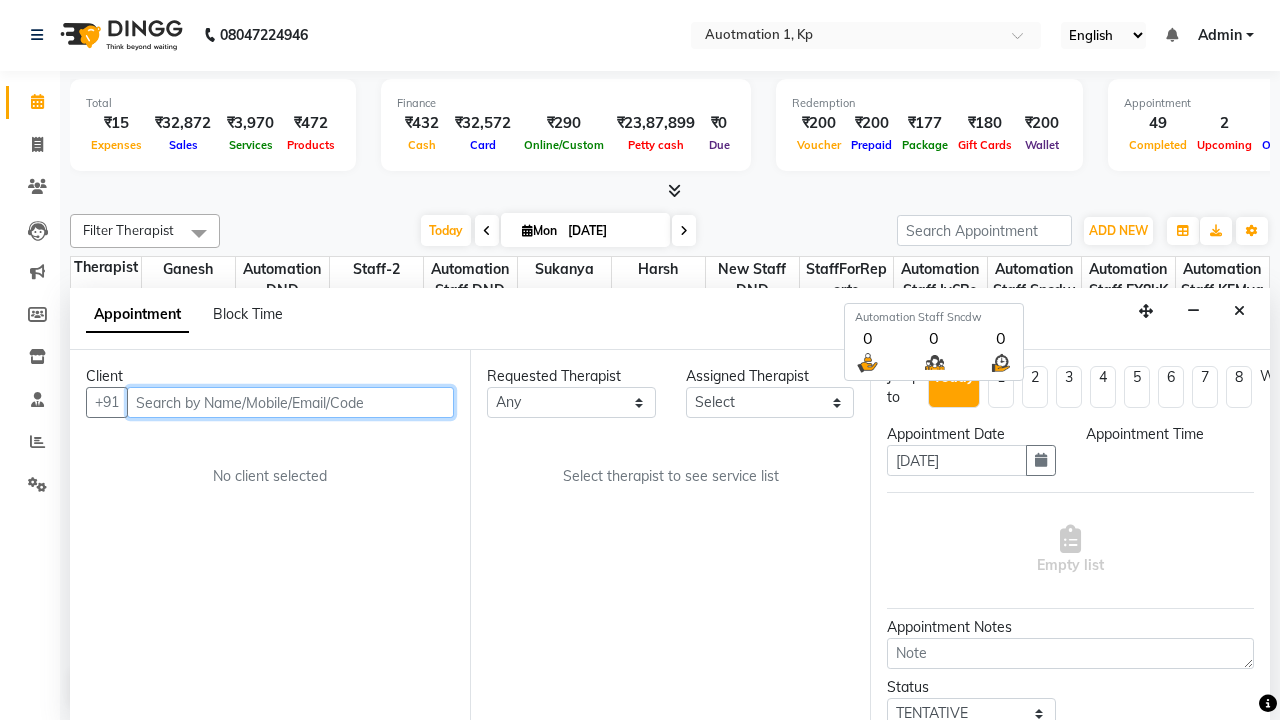 select on "600" 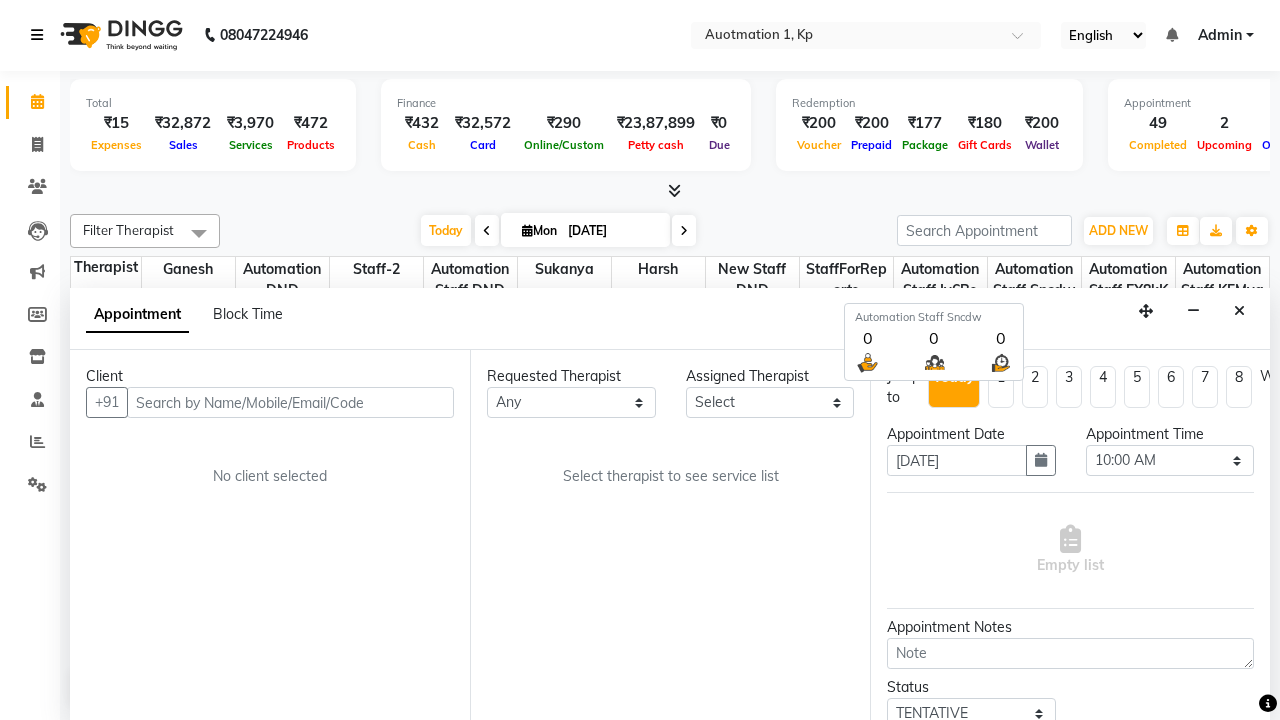 click at bounding box center (37, 35) 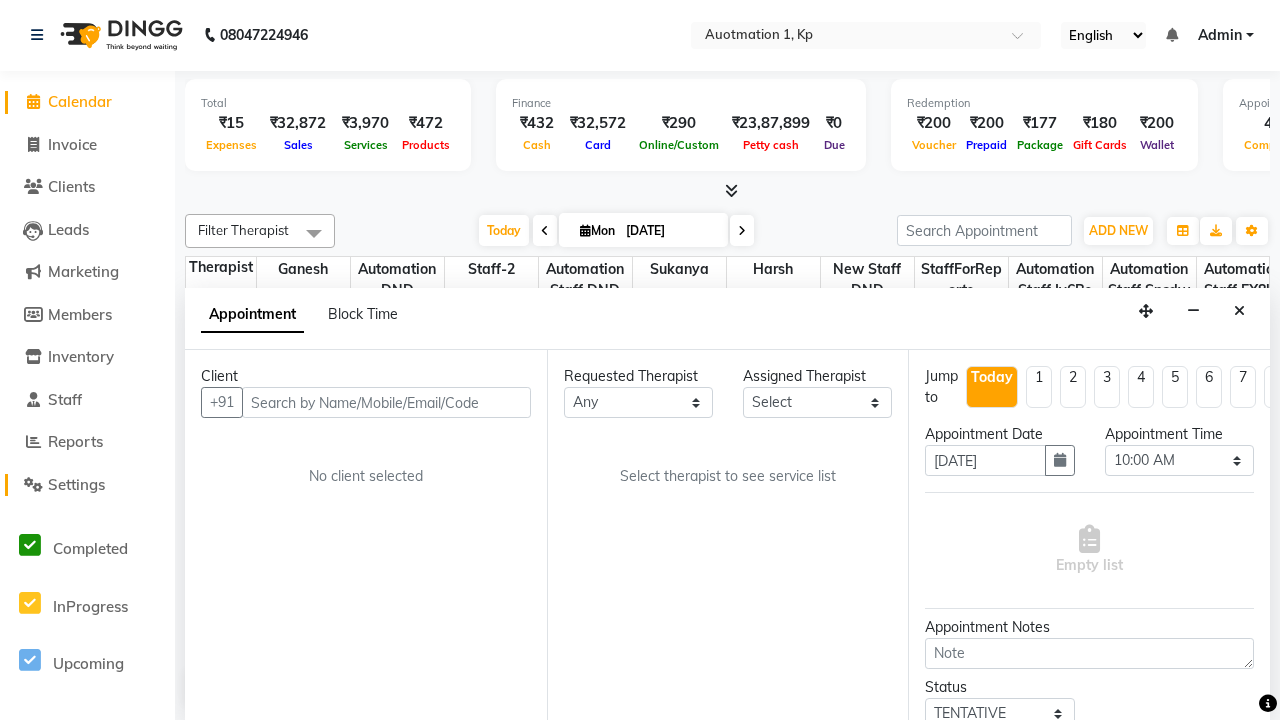 click on "Settings" 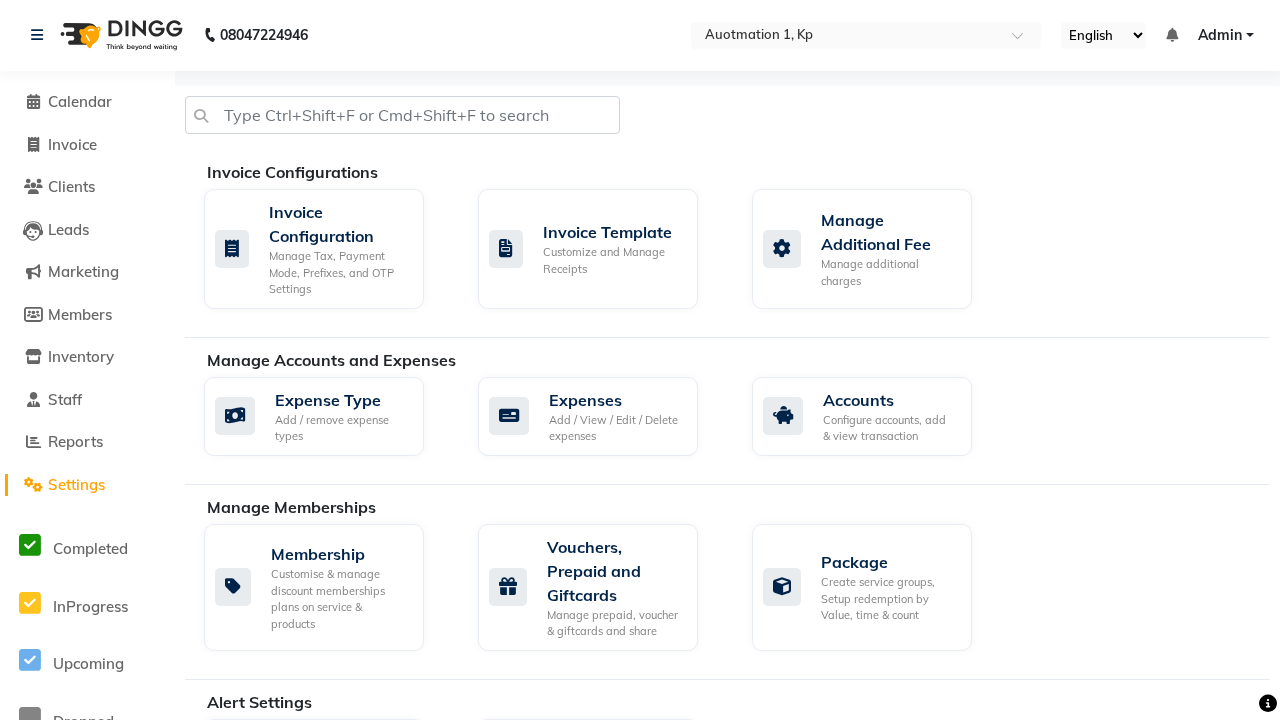 scroll, scrollTop: 0, scrollLeft: 0, axis: both 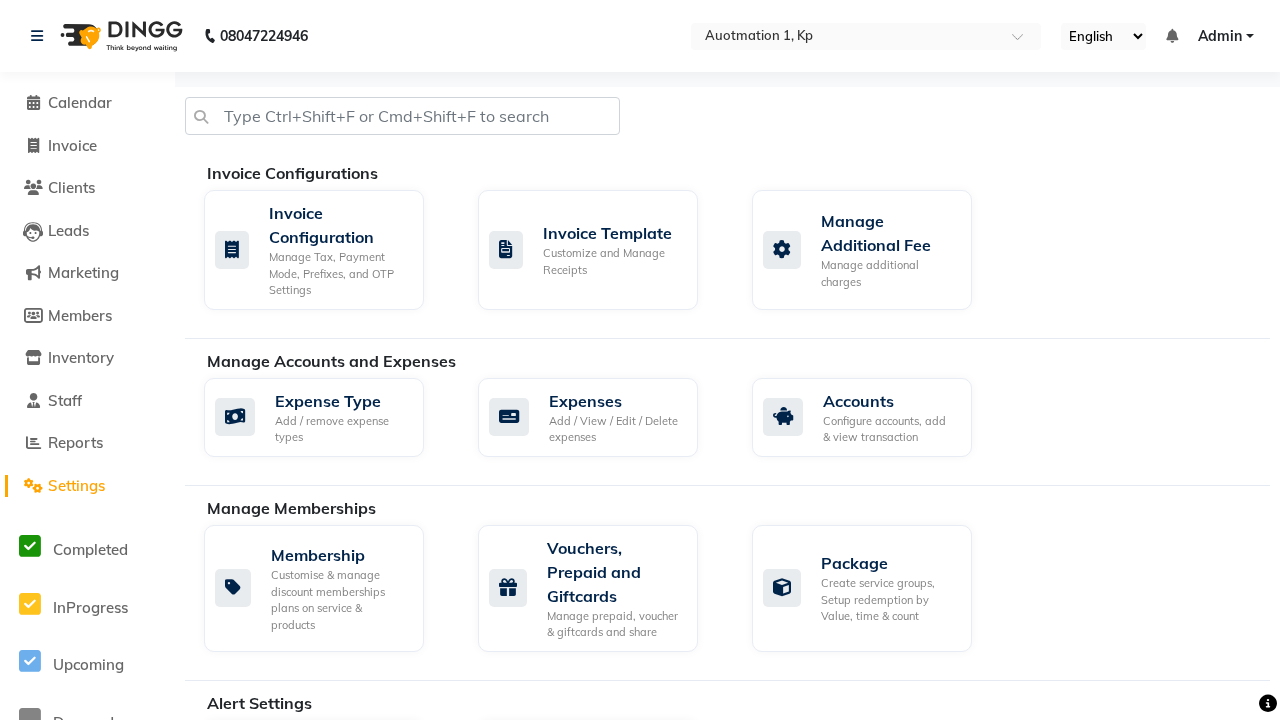 click on "Business Hours" 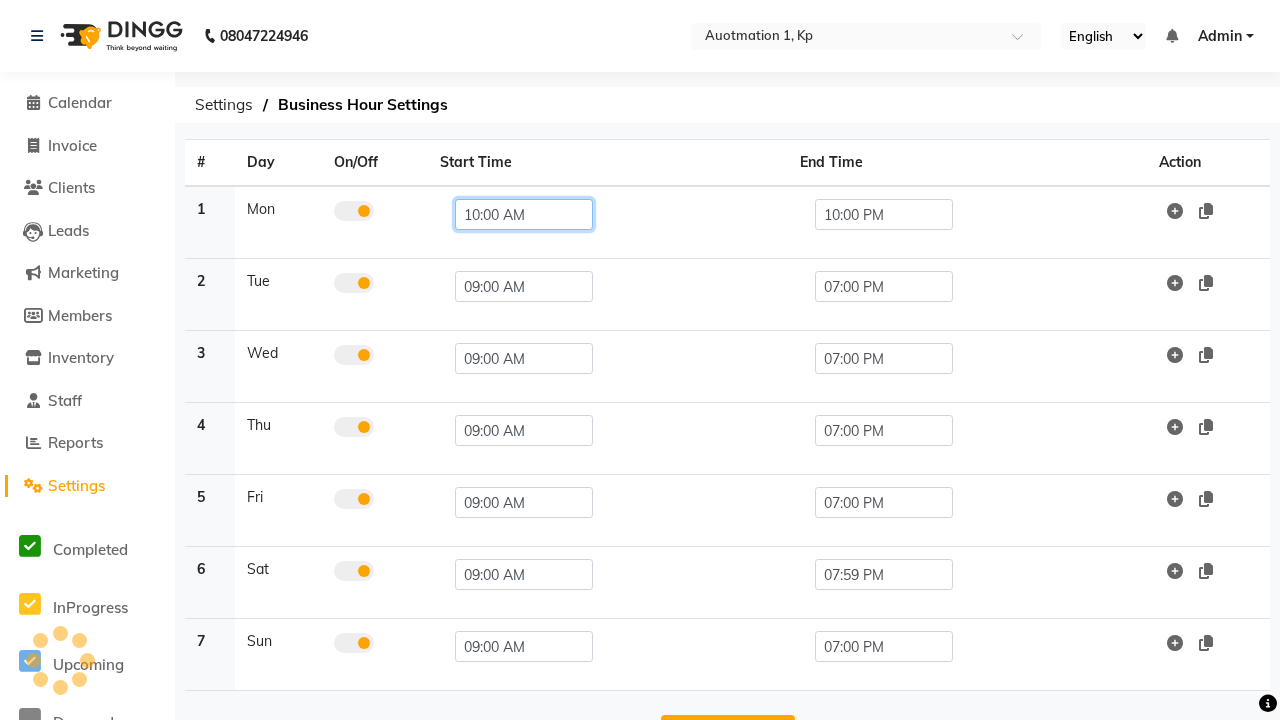 click on "10:00 AM" 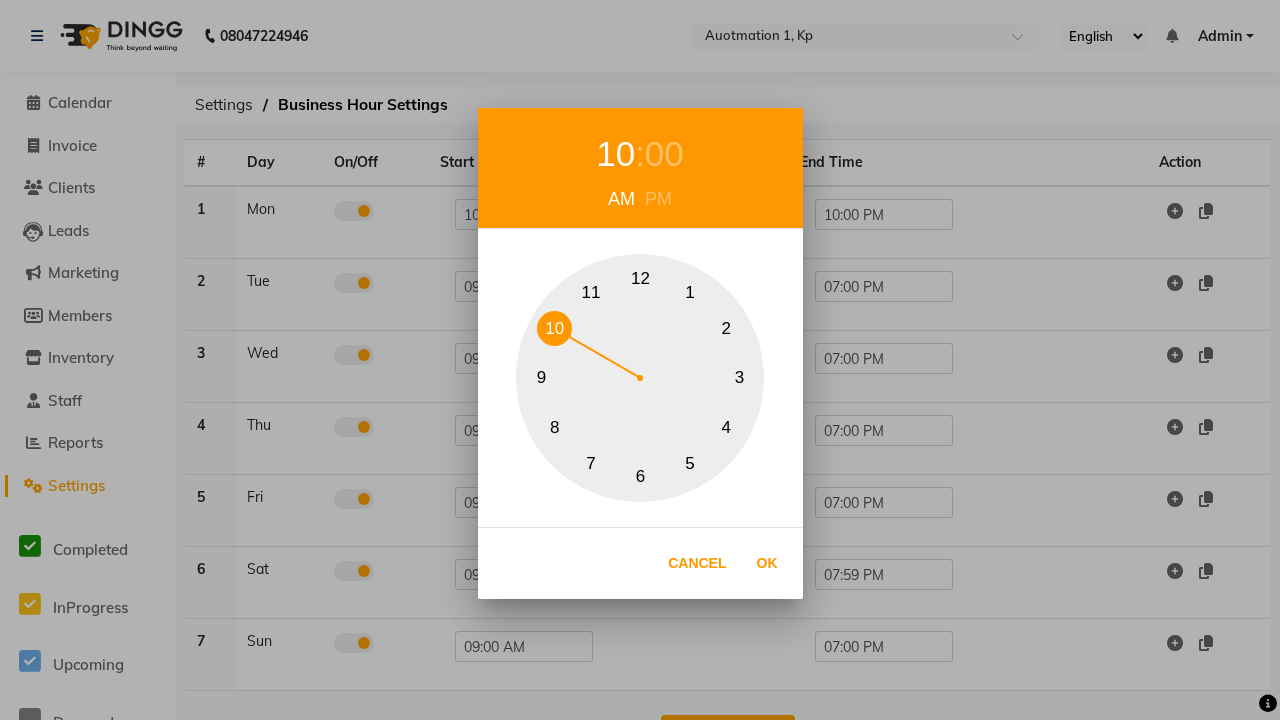 click on "9" at bounding box center [541, 378] 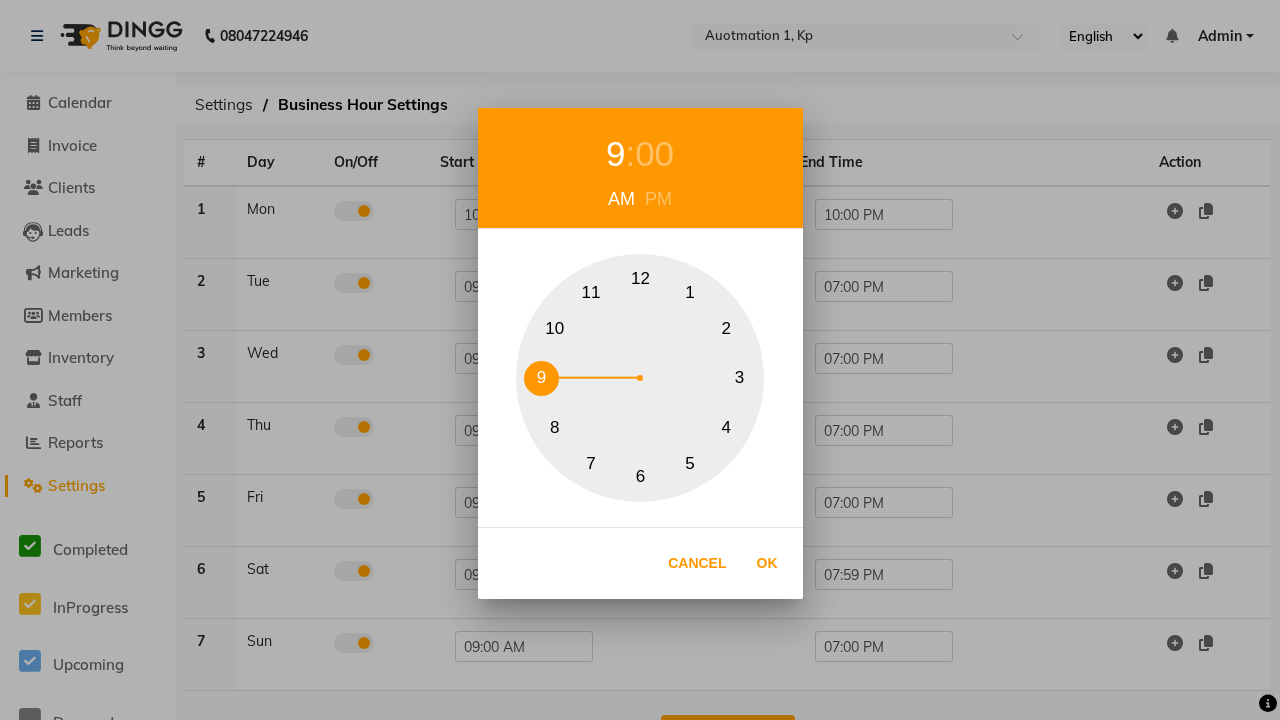 click on "00" at bounding box center (654, 154) 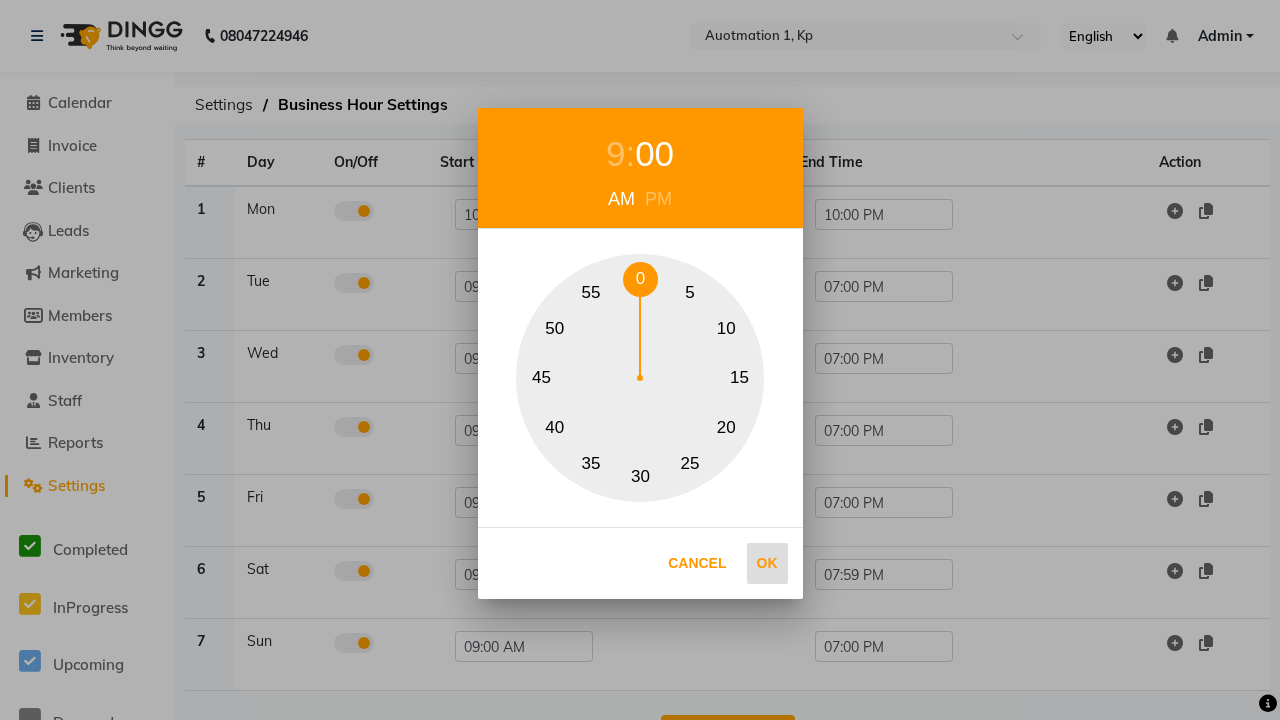 click on "0" at bounding box center [640, 279] 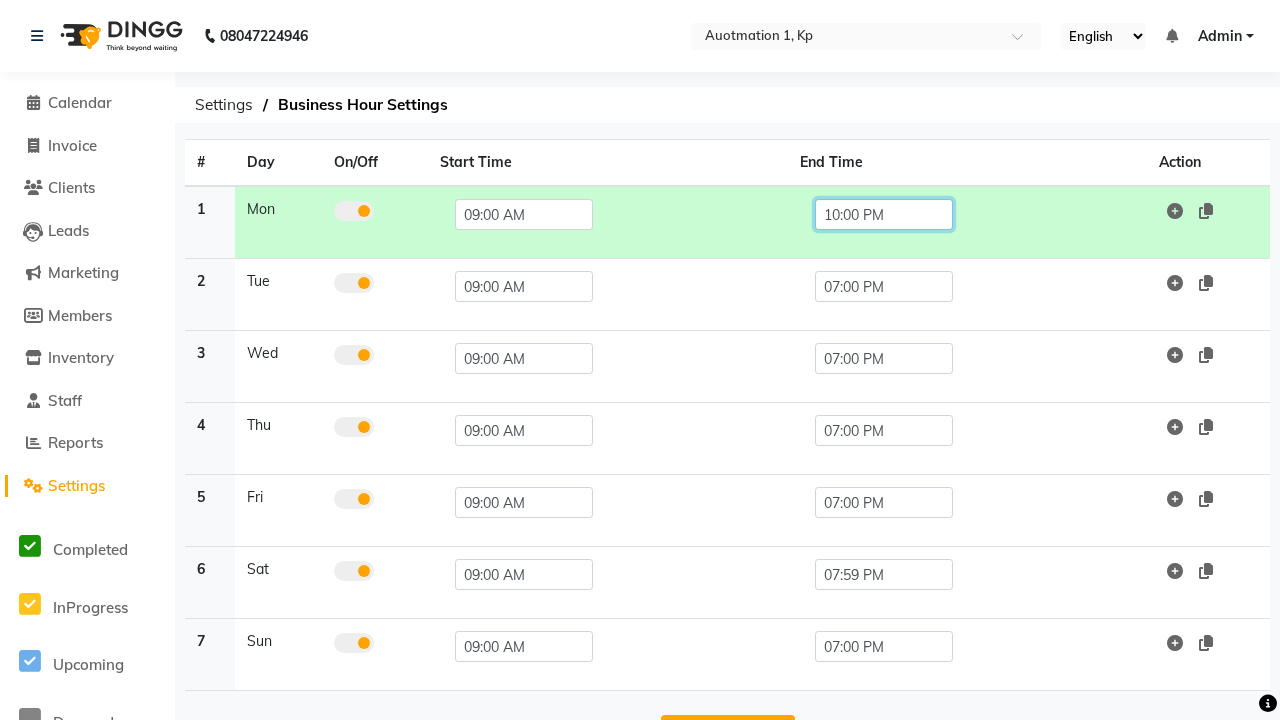 click on "10:00 PM" 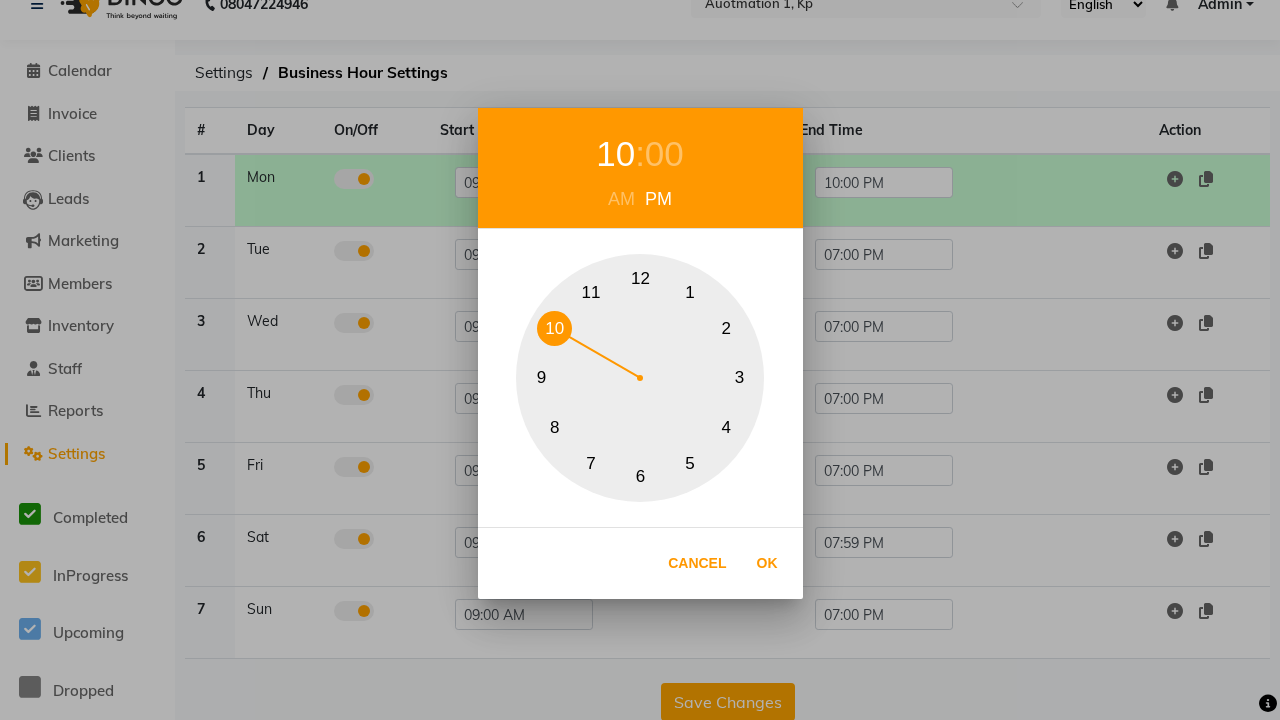 click on "7" at bounding box center [591, 463] 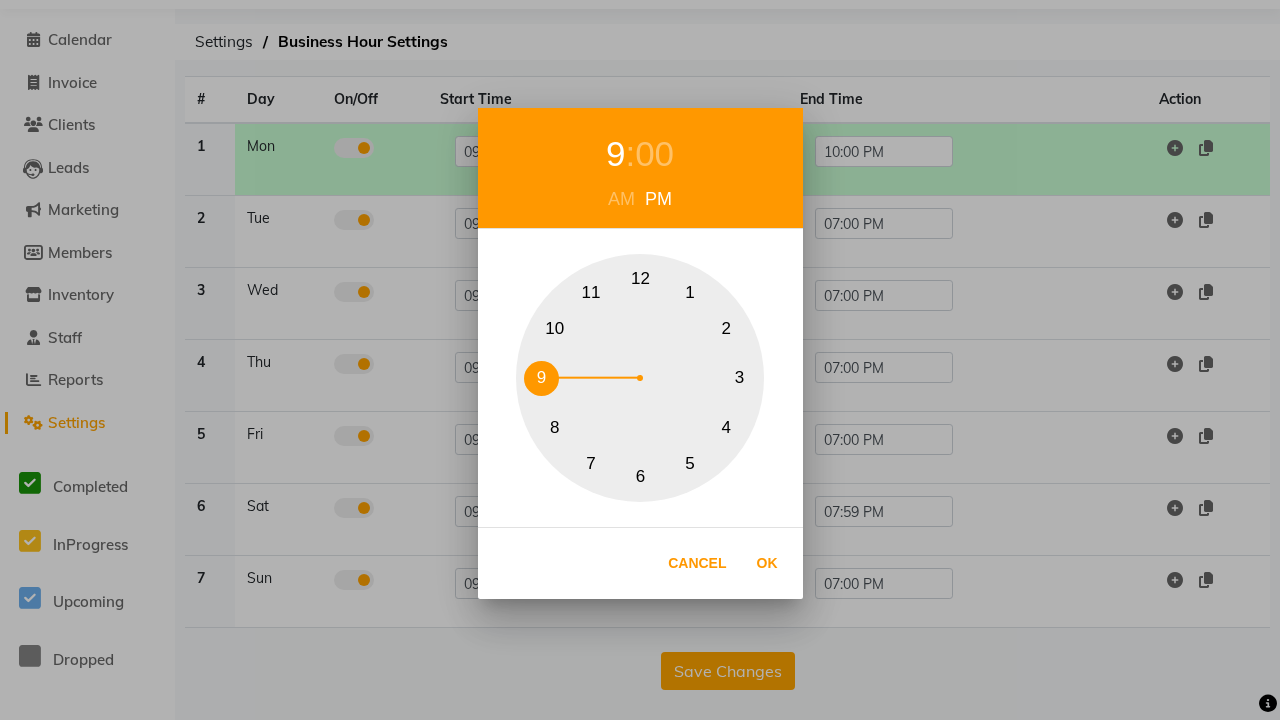 click on "00" at bounding box center (654, 154) 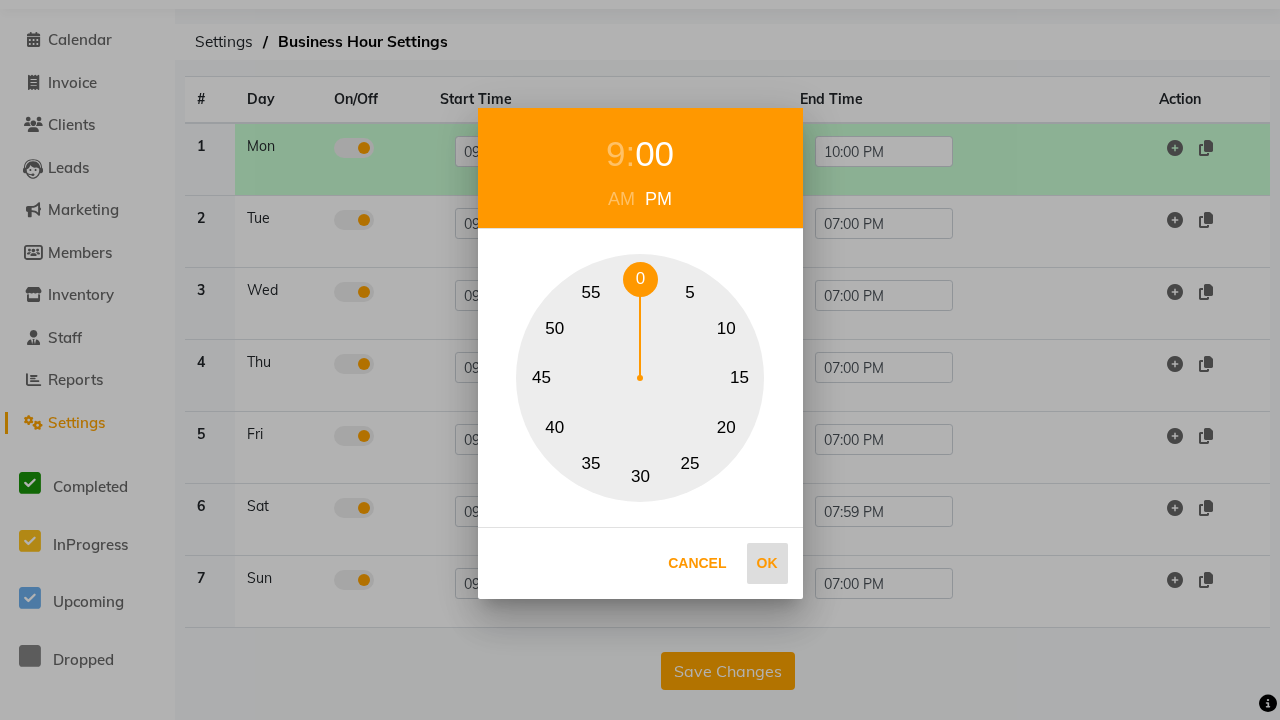 click on "0" at bounding box center (640, 279) 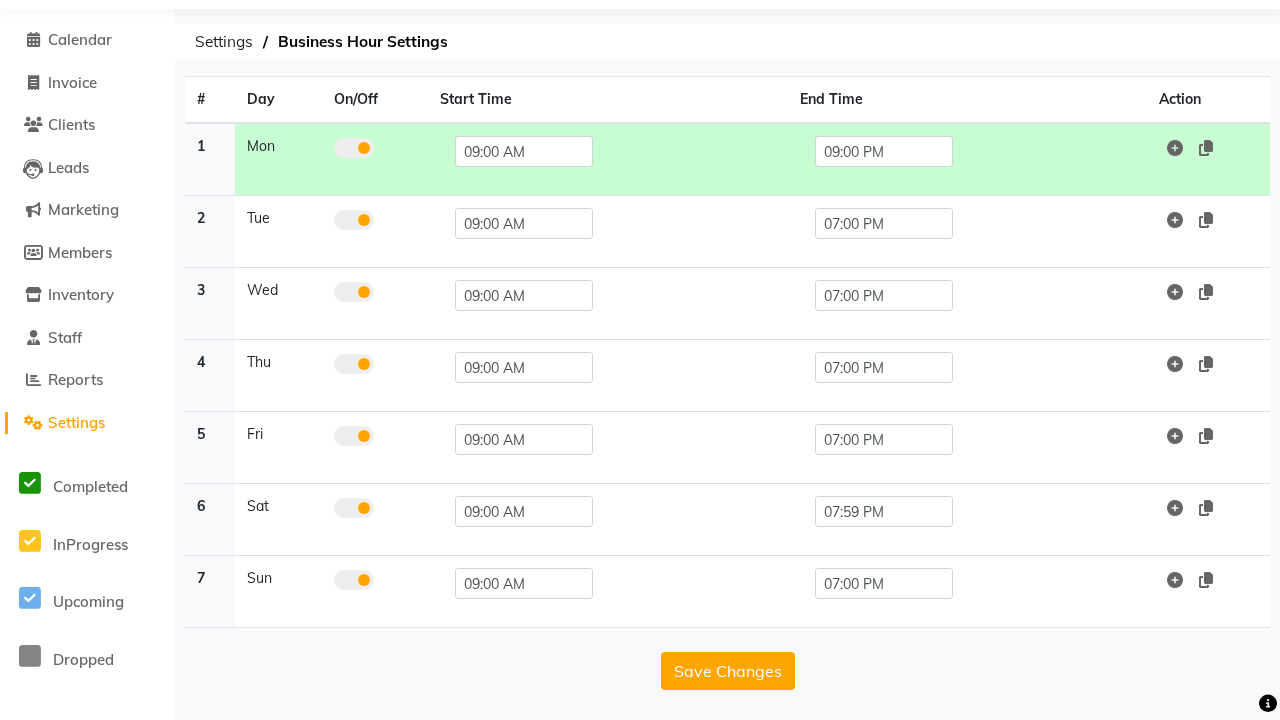 scroll, scrollTop: 33, scrollLeft: 0, axis: vertical 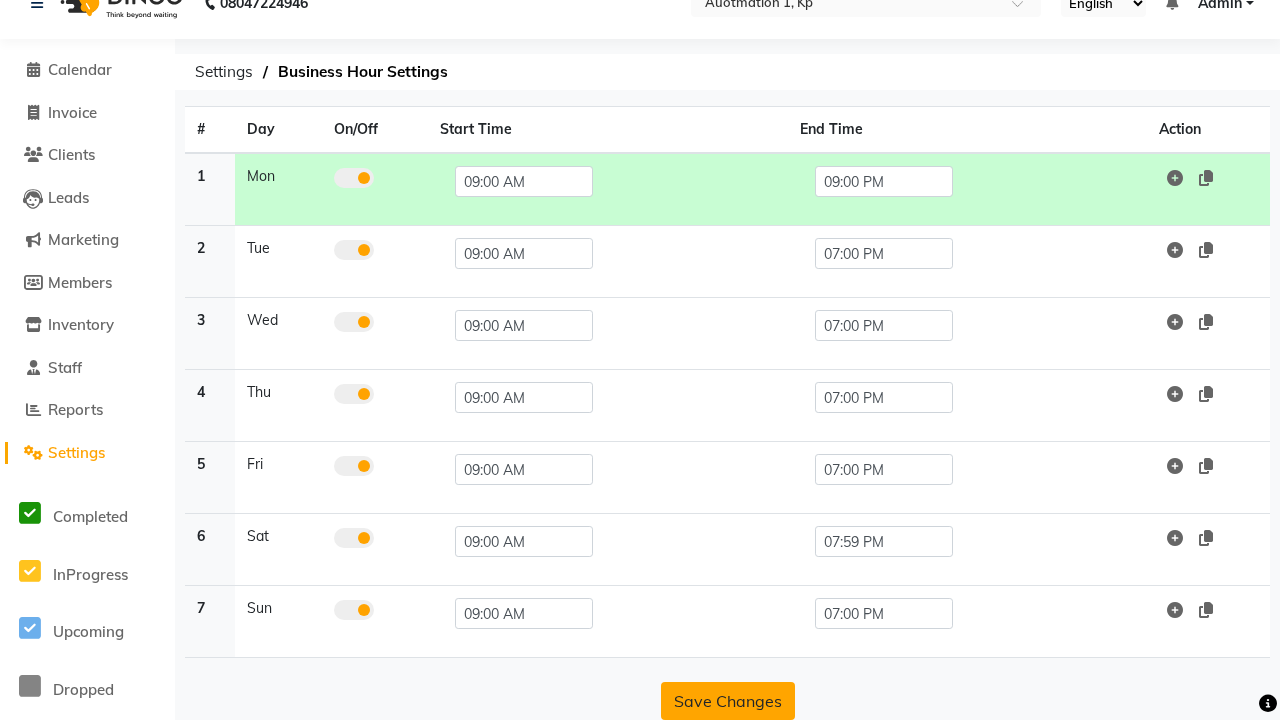 click on "Save Changes" 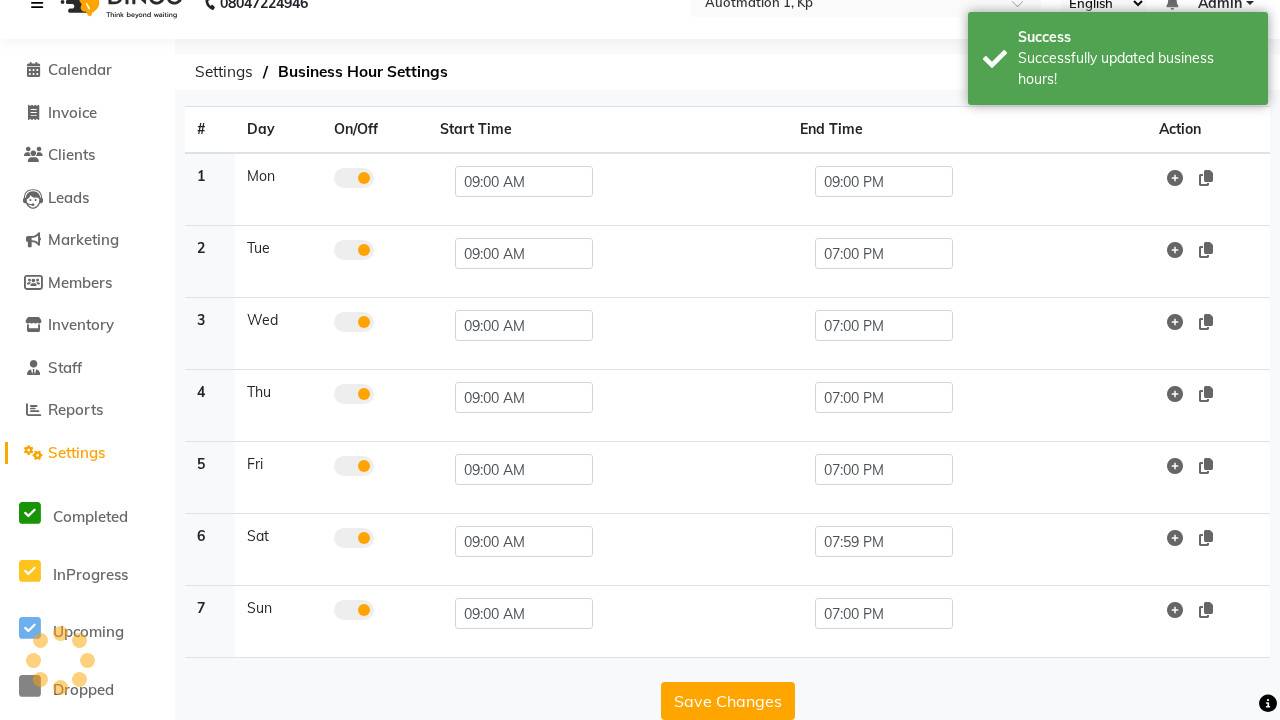 click at bounding box center (41, 3) 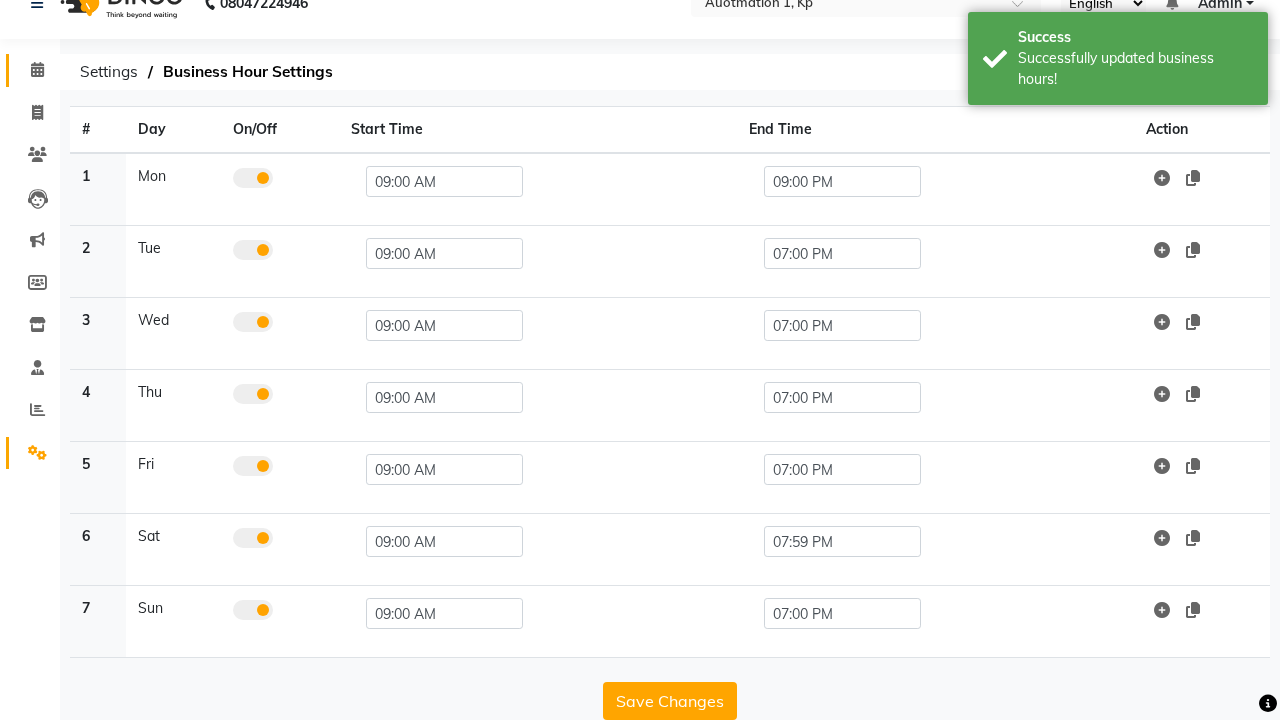 click 